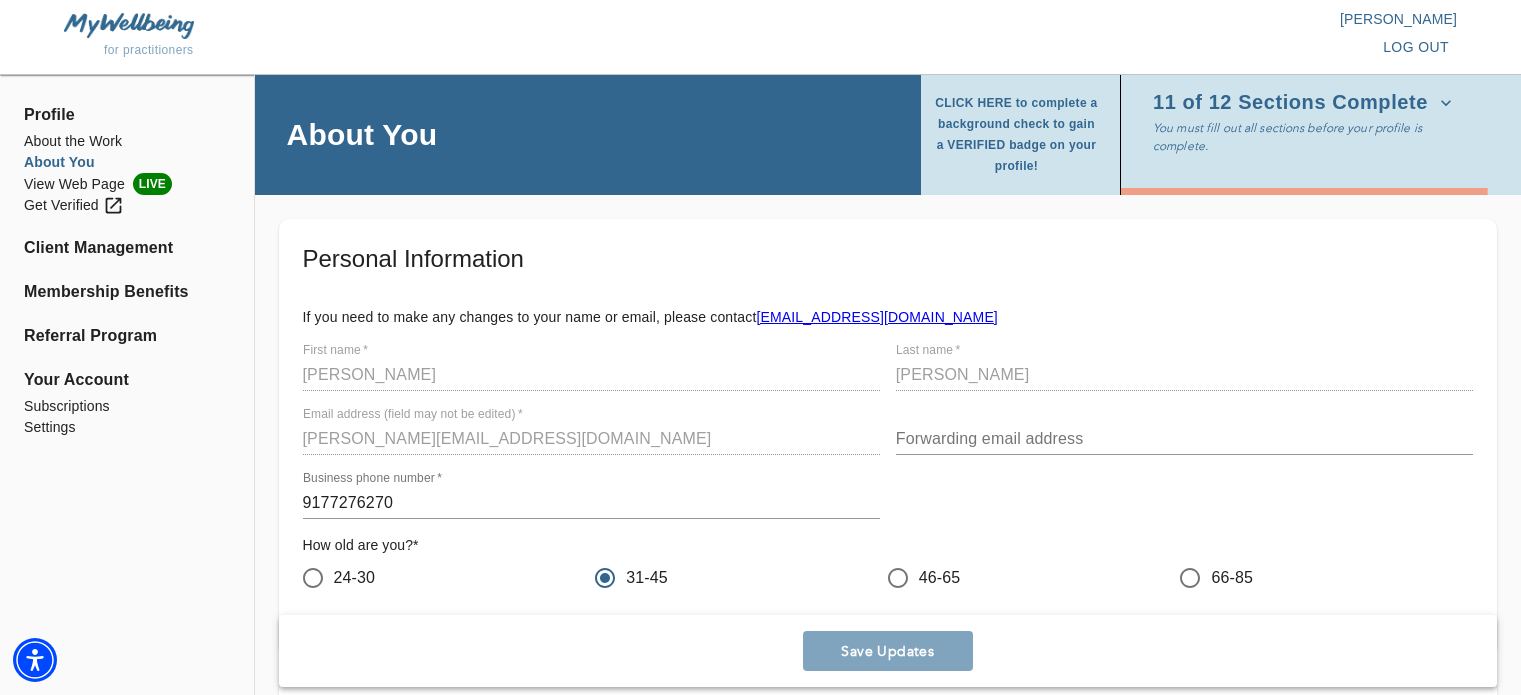 scroll, scrollTop: 3577, scrollLeft: 0, axis: vertical 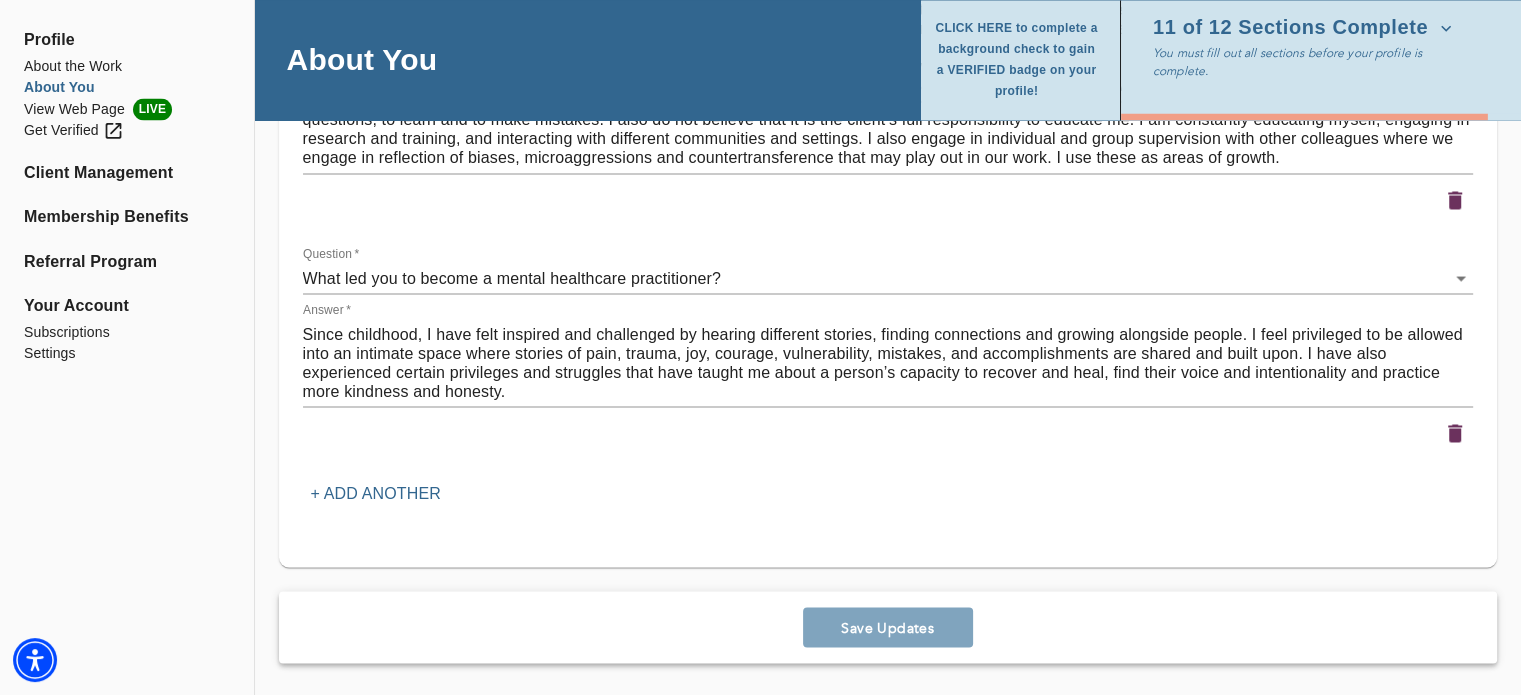 click on "Profile About the Work About You View Web Page LIVE Get Verified Client Management Membership Benefits Referral Program Your Account Subscriptions Settings" at bounding box center [127, -1396] 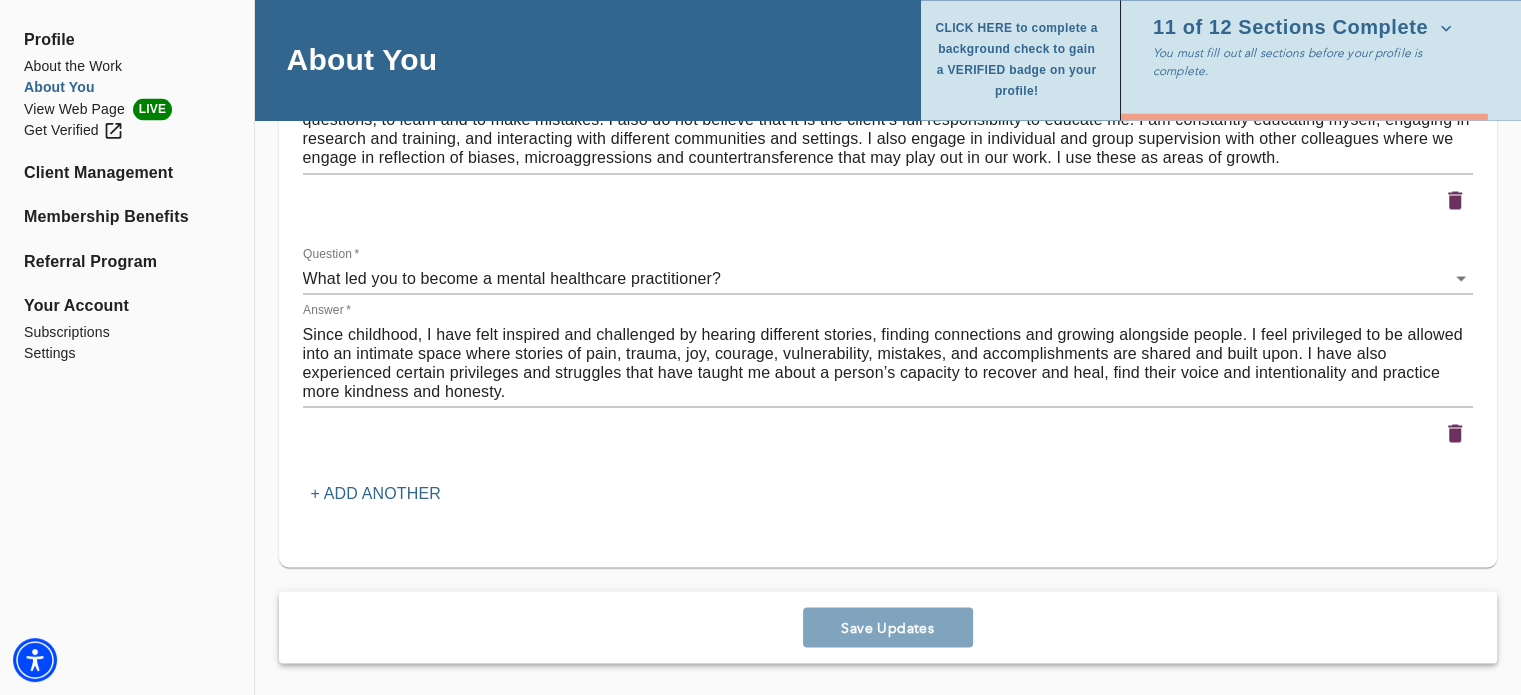 scroll, scrollTop: 2969, scrollLeft: 0, axis: vertical 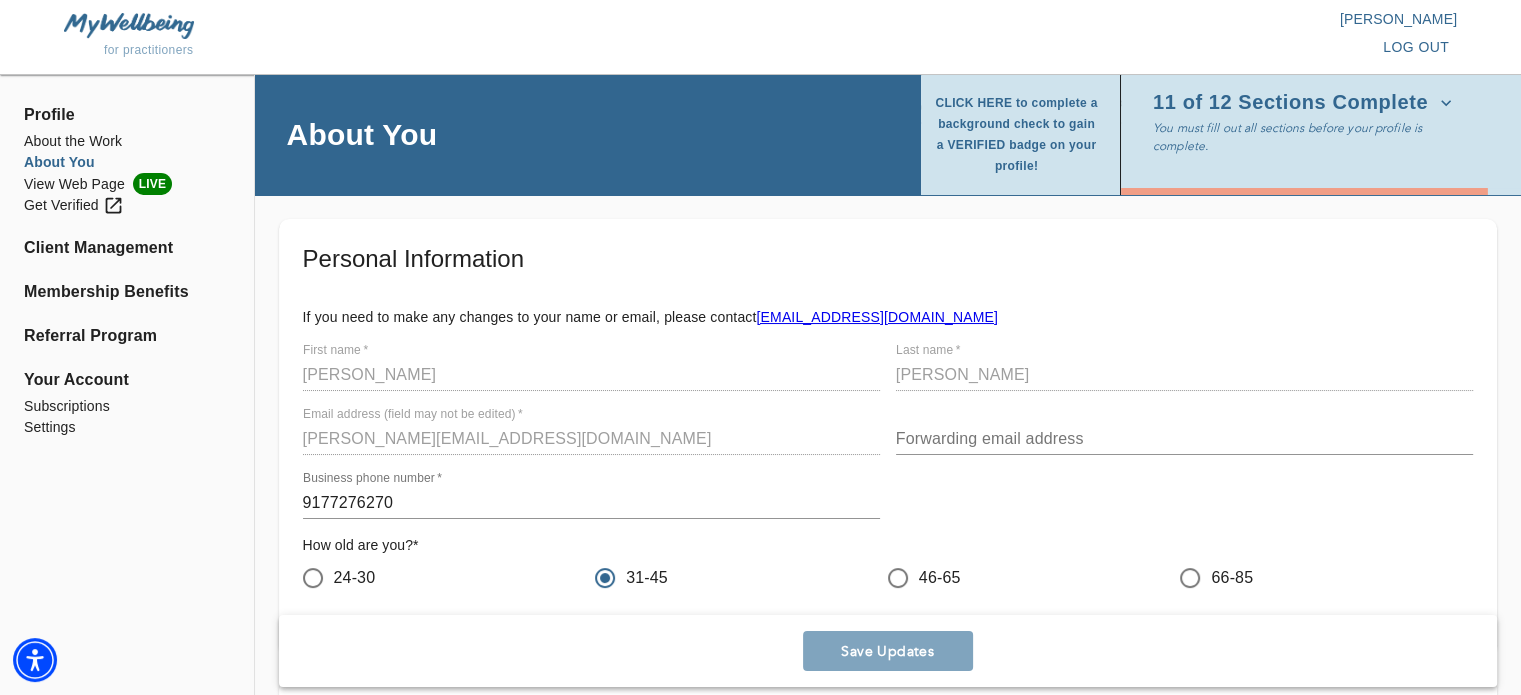 click on "View Web Page LIVE" at bounding box center (127, 184) 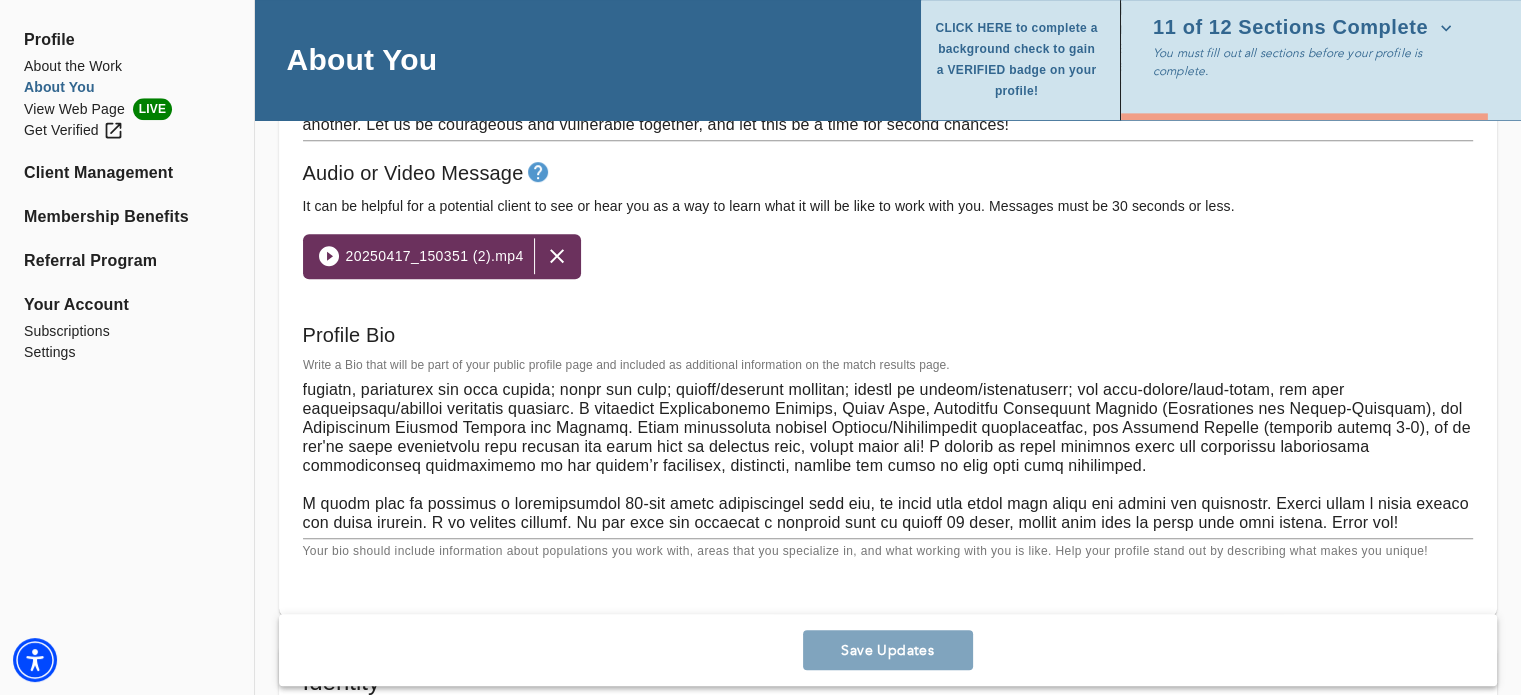 scroll, scrollTop: 1303, scrollLeft: 0, axis: vertical 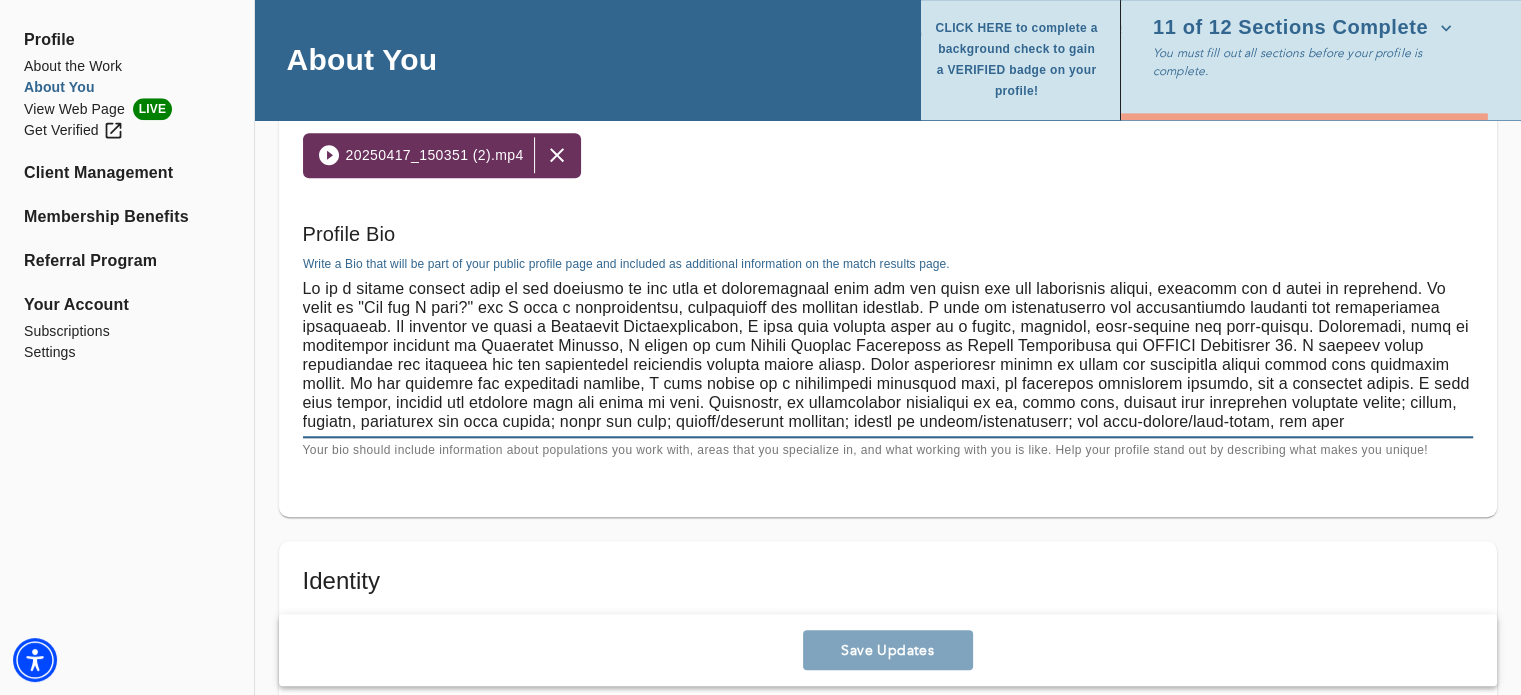 drag, startPoint x: 574, startPoint y: 287, endPoint x: 300, endPoint y: 275, distance: 274.26263 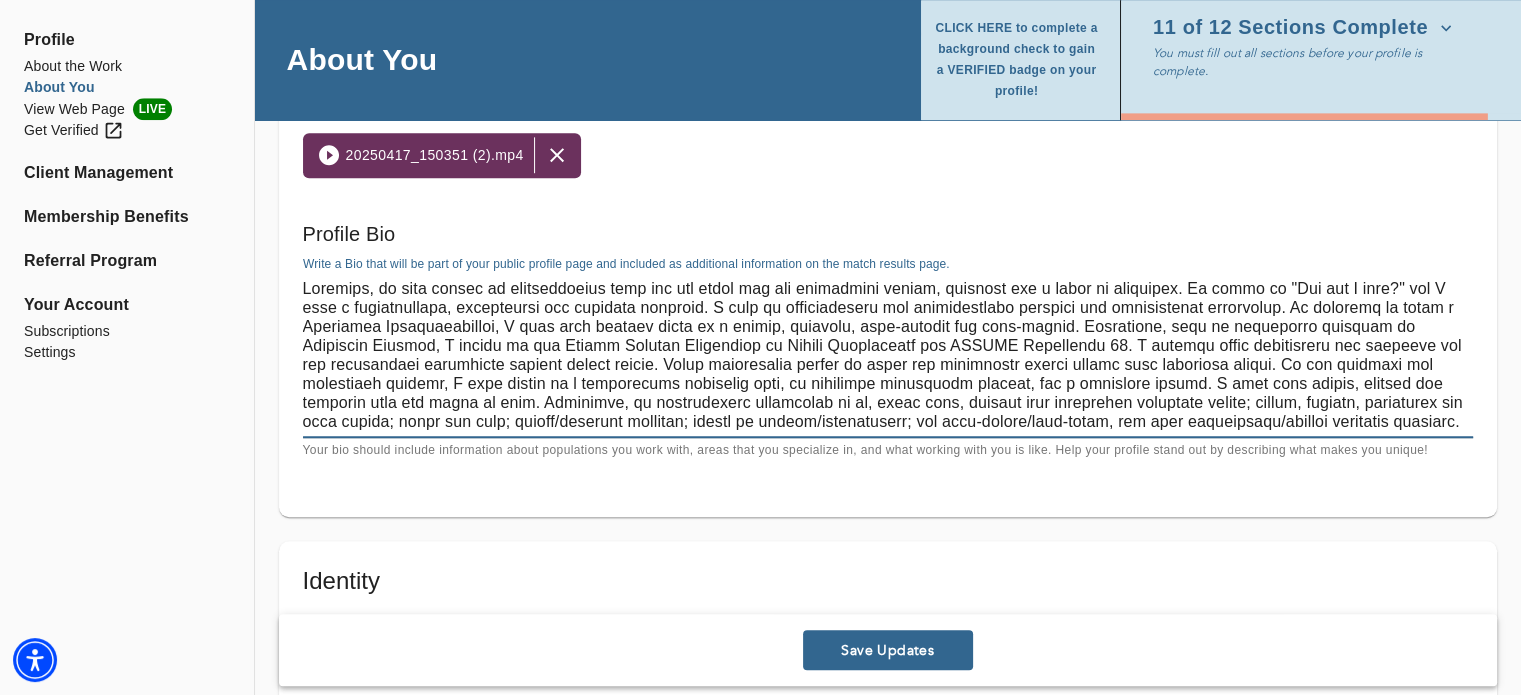 click at bounding box center [888, 355] 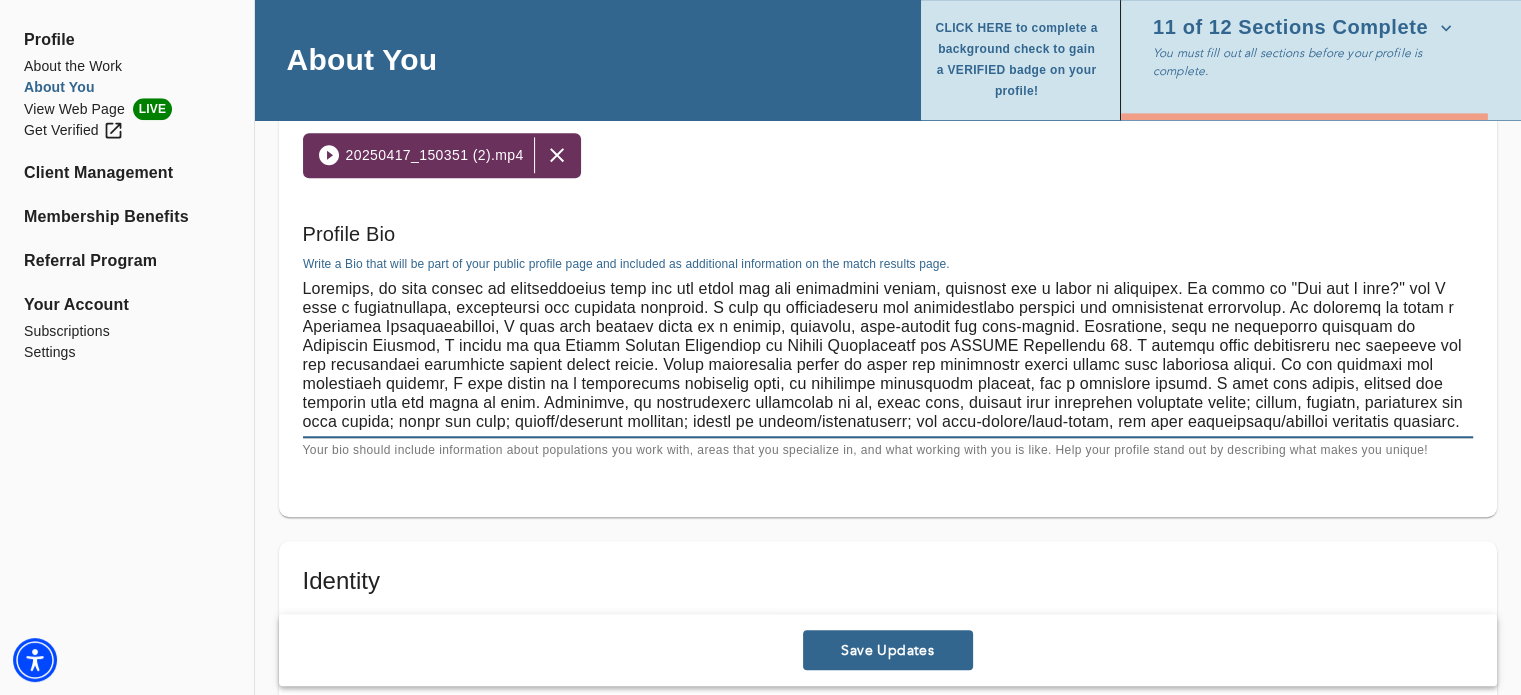 drag, startPoint x: 937, startPoint y: 284, endPoint x: 996, endPoint y: 284, distance: 59 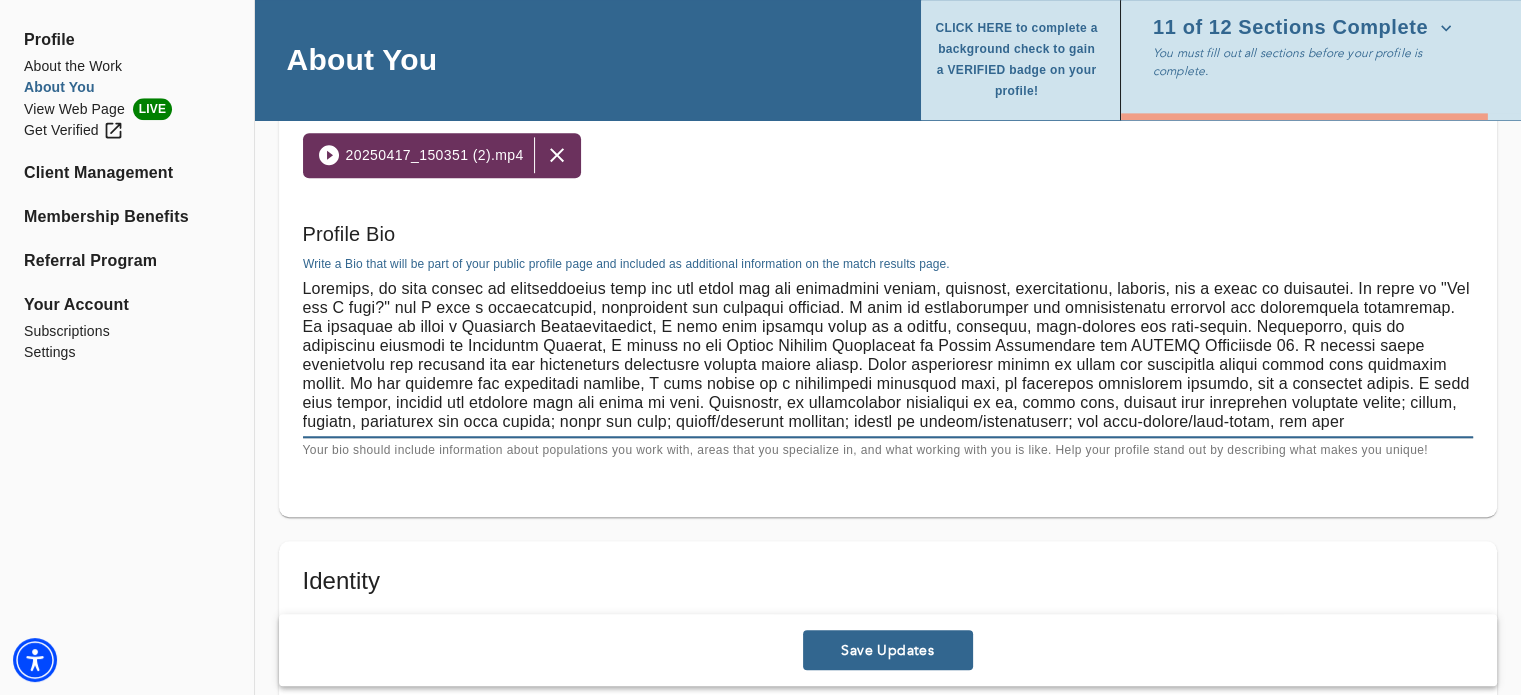 drag, startPoint x: 1350, startPoint y: 286, endPoint x: 466, endPoint y: 310, distance: 884.32574 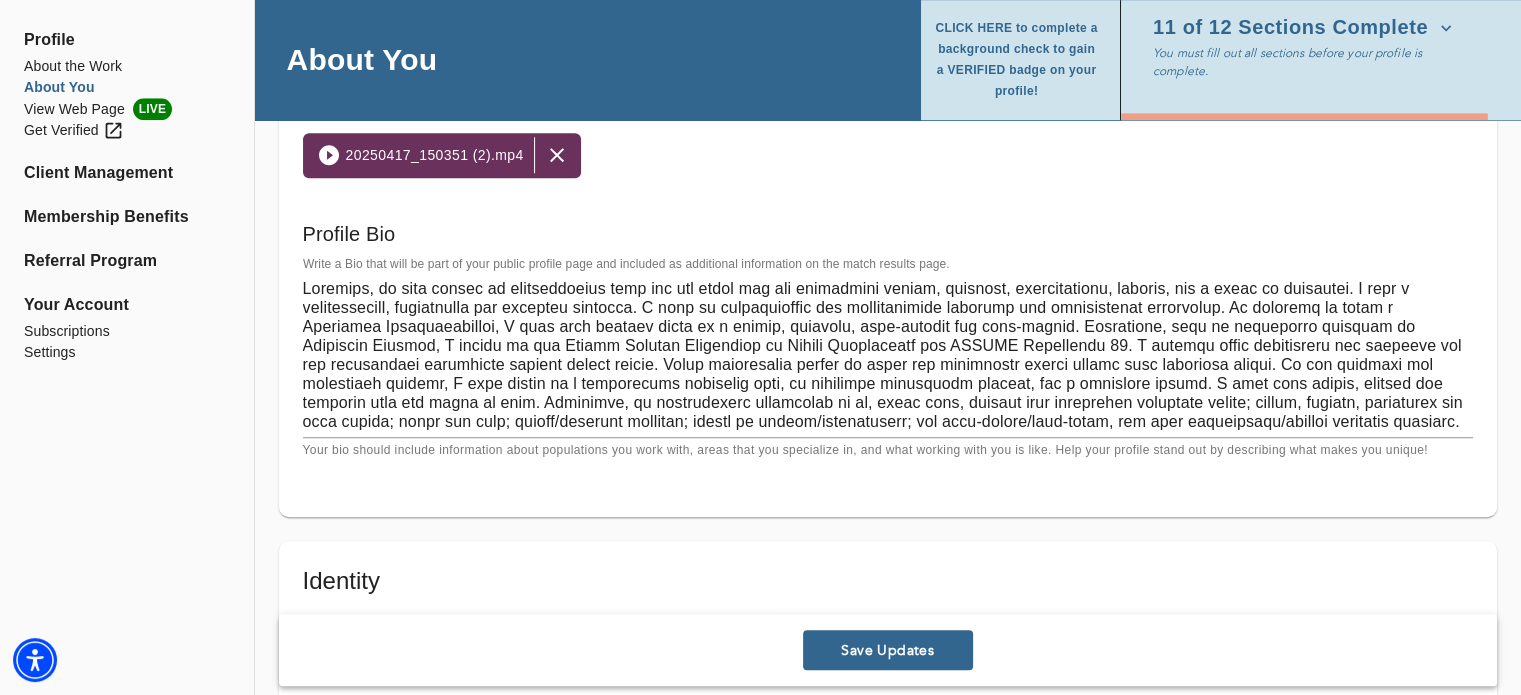click at bounding box center (888, 355) 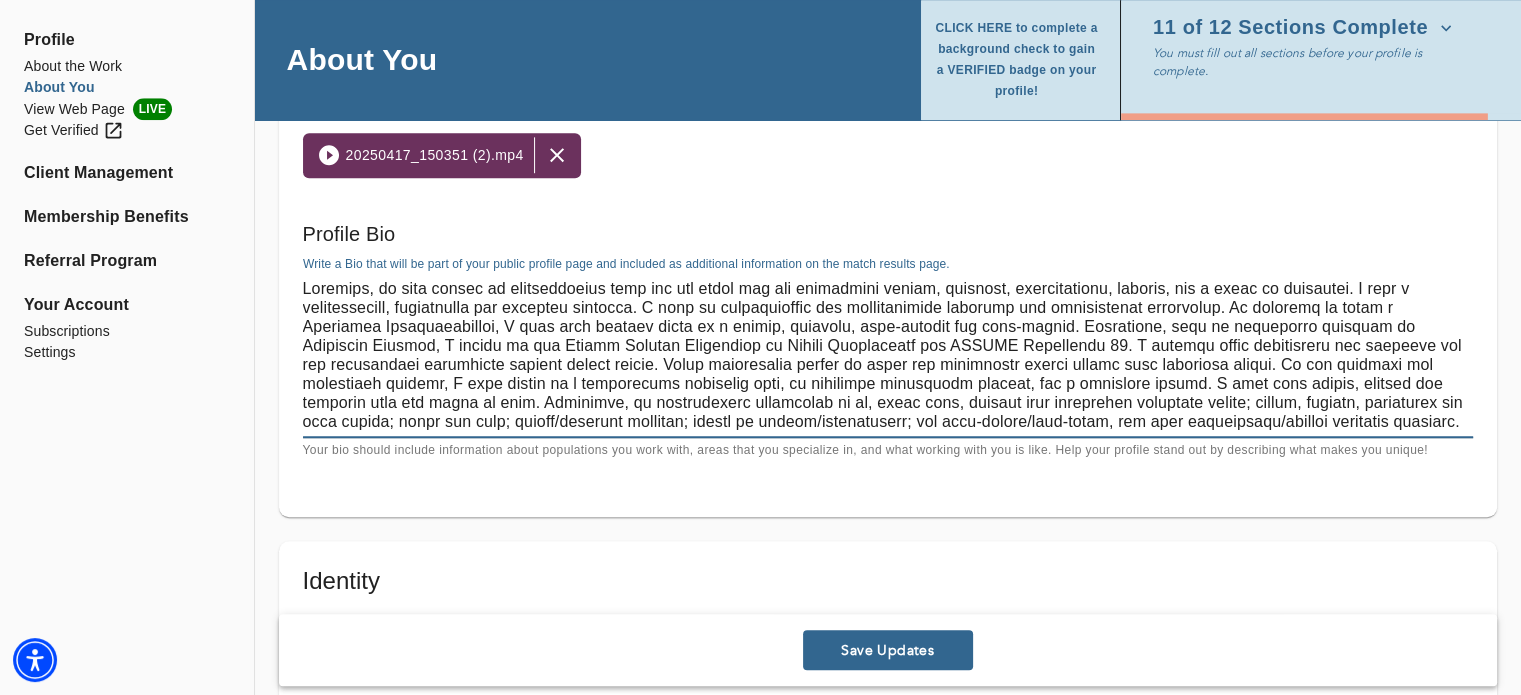 click at bounding box center (888, 355) 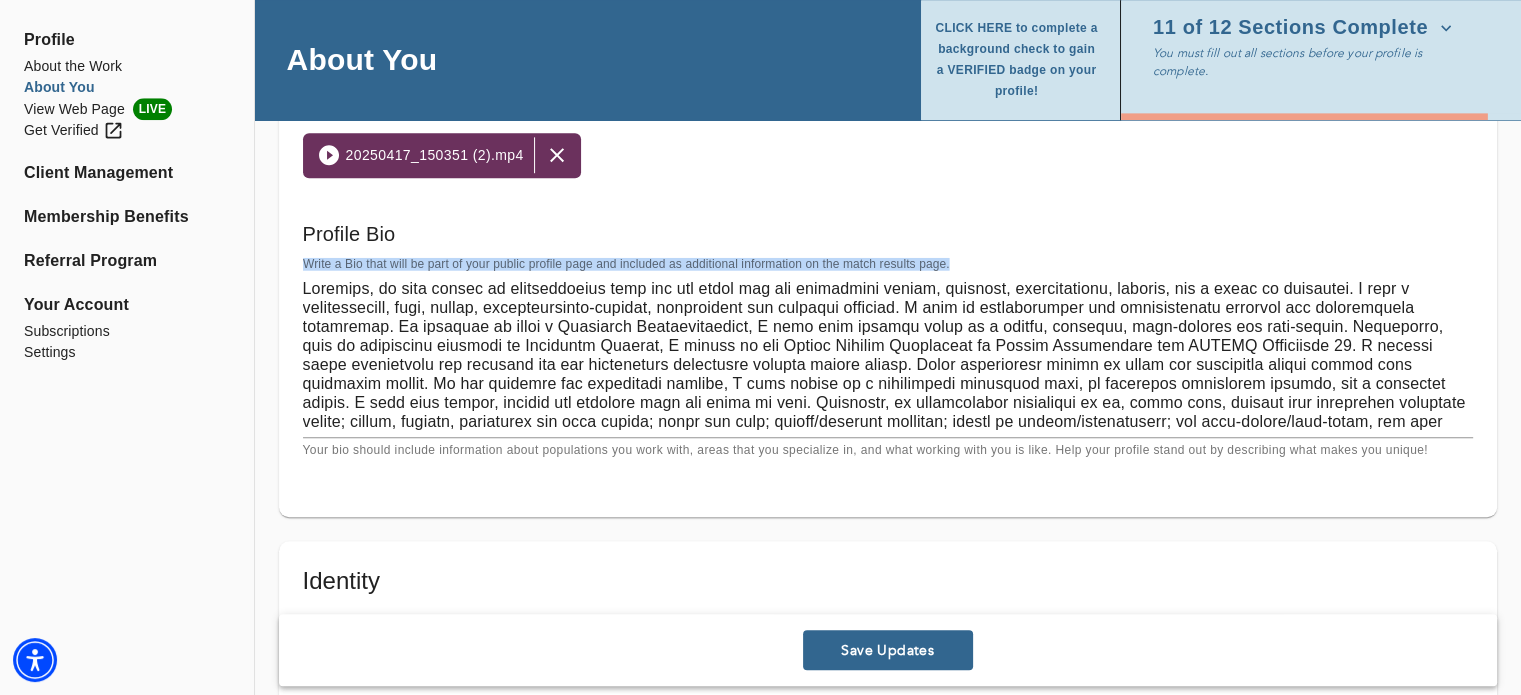 drag, startPoint x: 300, startPoint y: 311, endPoint x: 400, endPoint y: 312, distance: 100.005 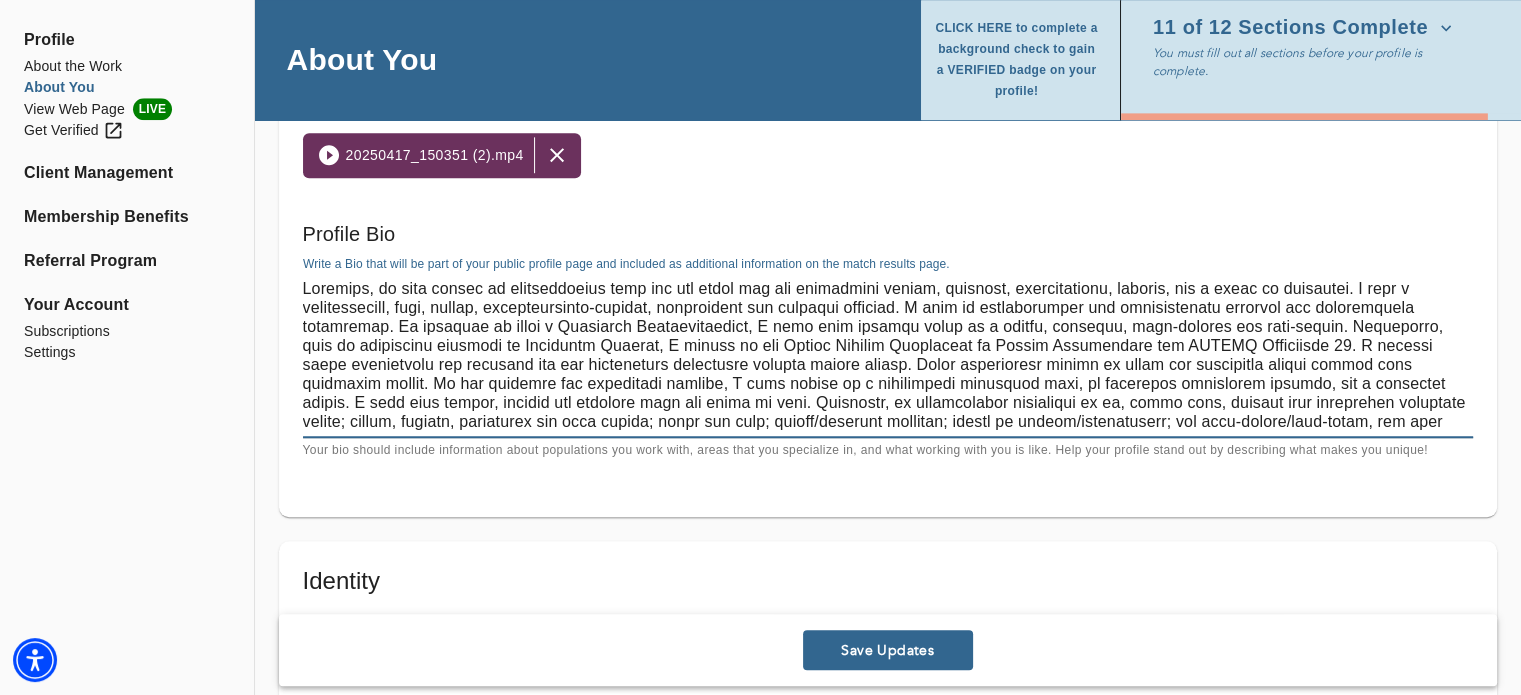 drag, startPoint x: 400, startPoint y: 312, endPoint x: 292, endPoint y: 309, distance: 108.04166 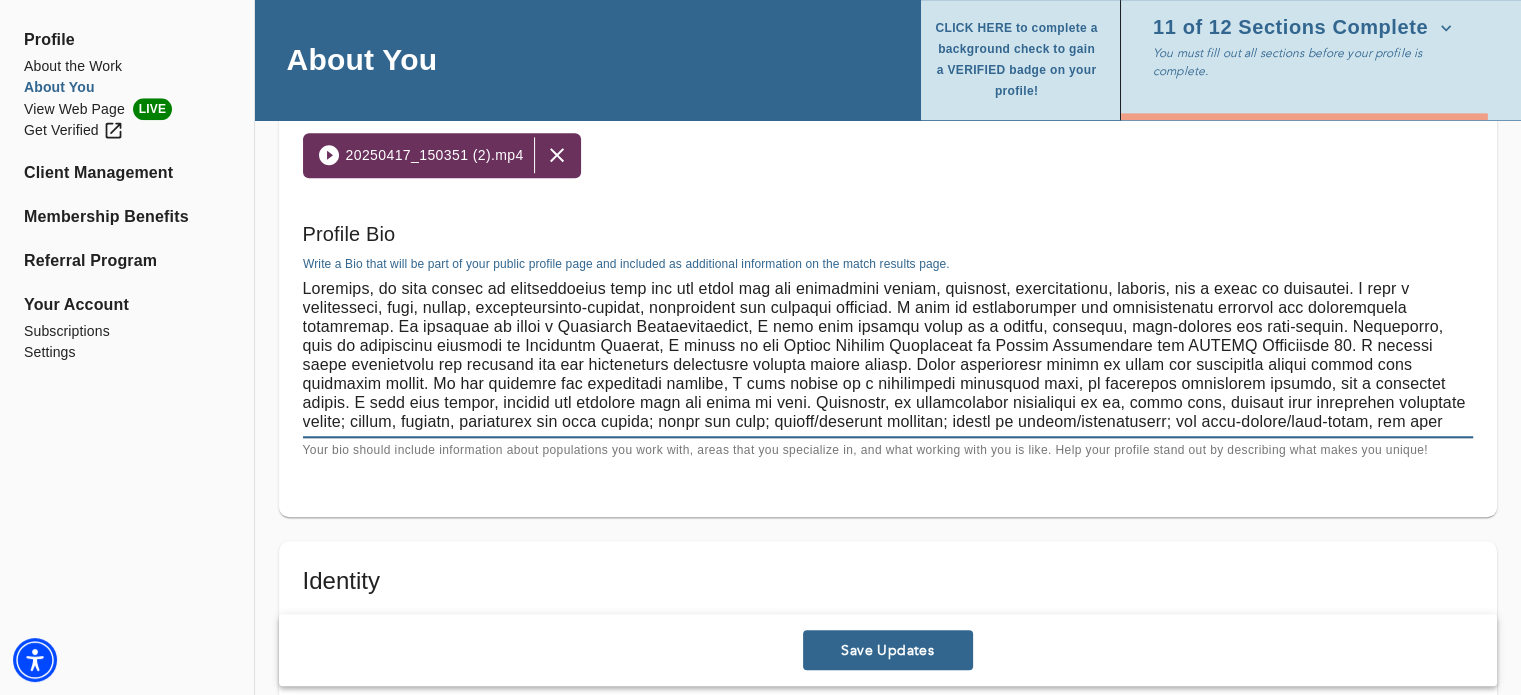 drag, startPoint x: 661, startPoint y: 308, endPoint x: 737, endPoint y: 312, distance: 76.105194 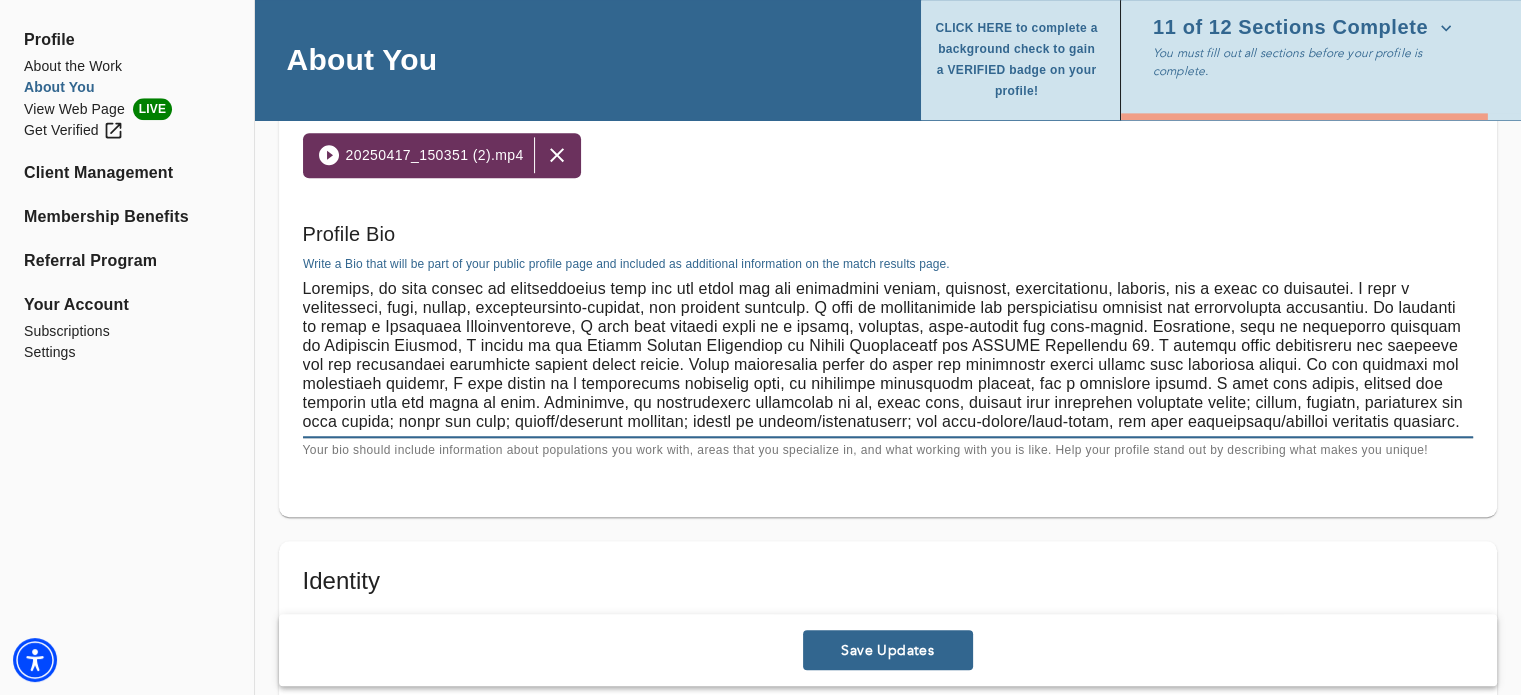 click at bounding box center (888, 355) 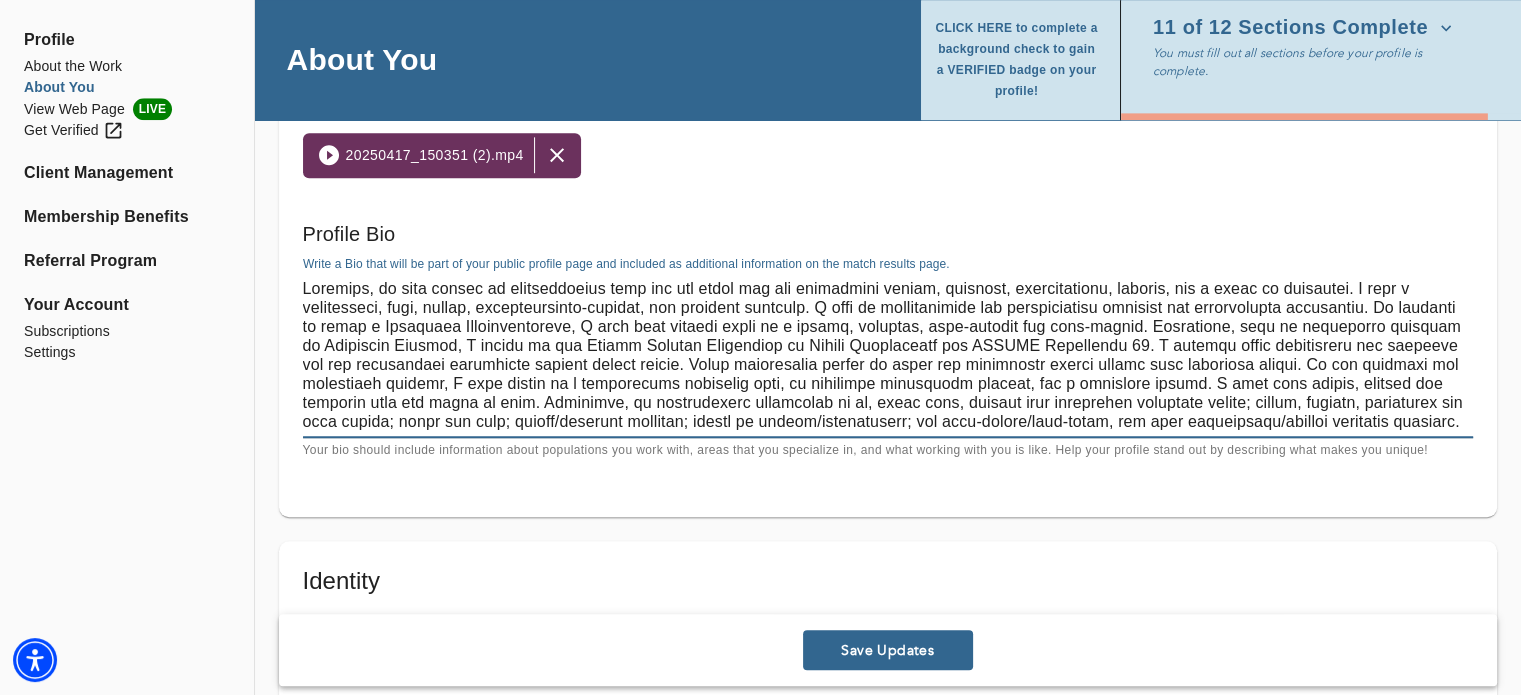click at bounding box center (888, 355) 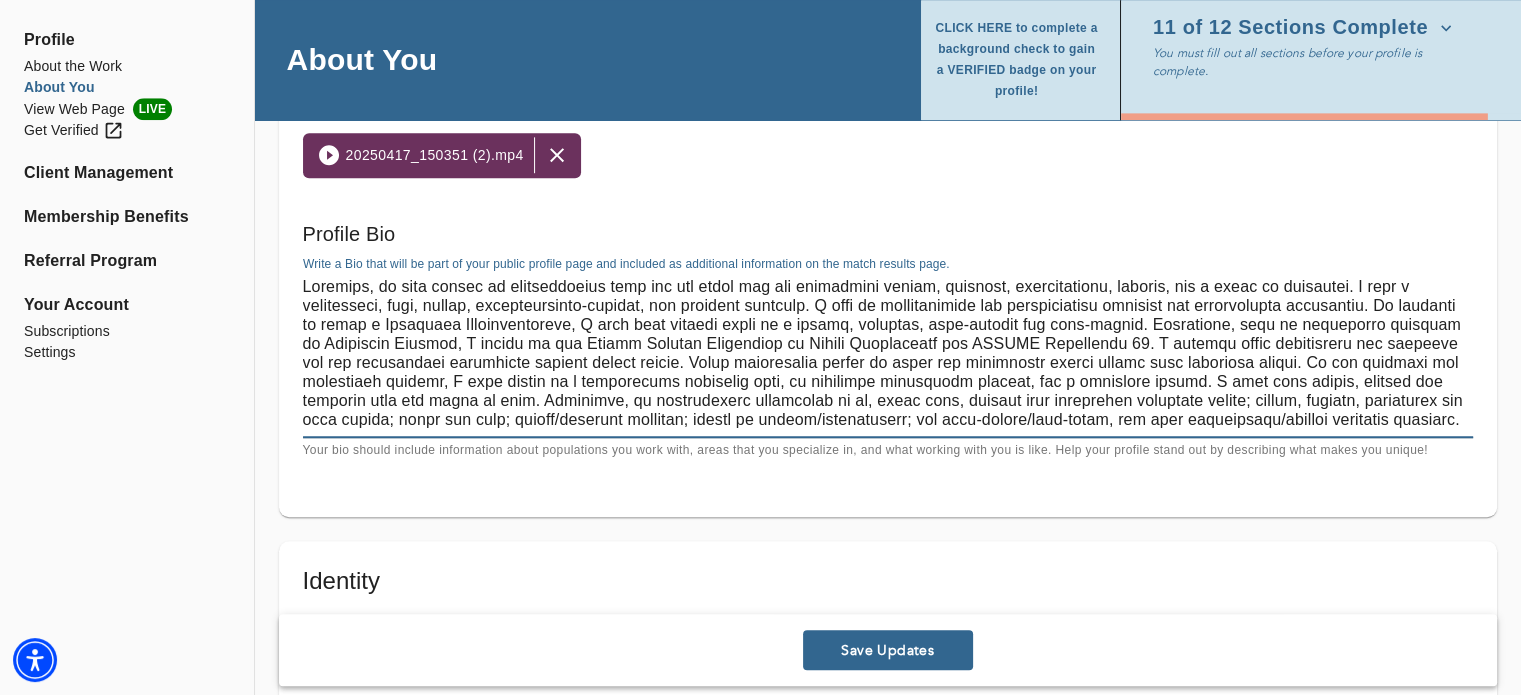 scroll, scrollTop: 0, scrollLeft: 0, axis: both 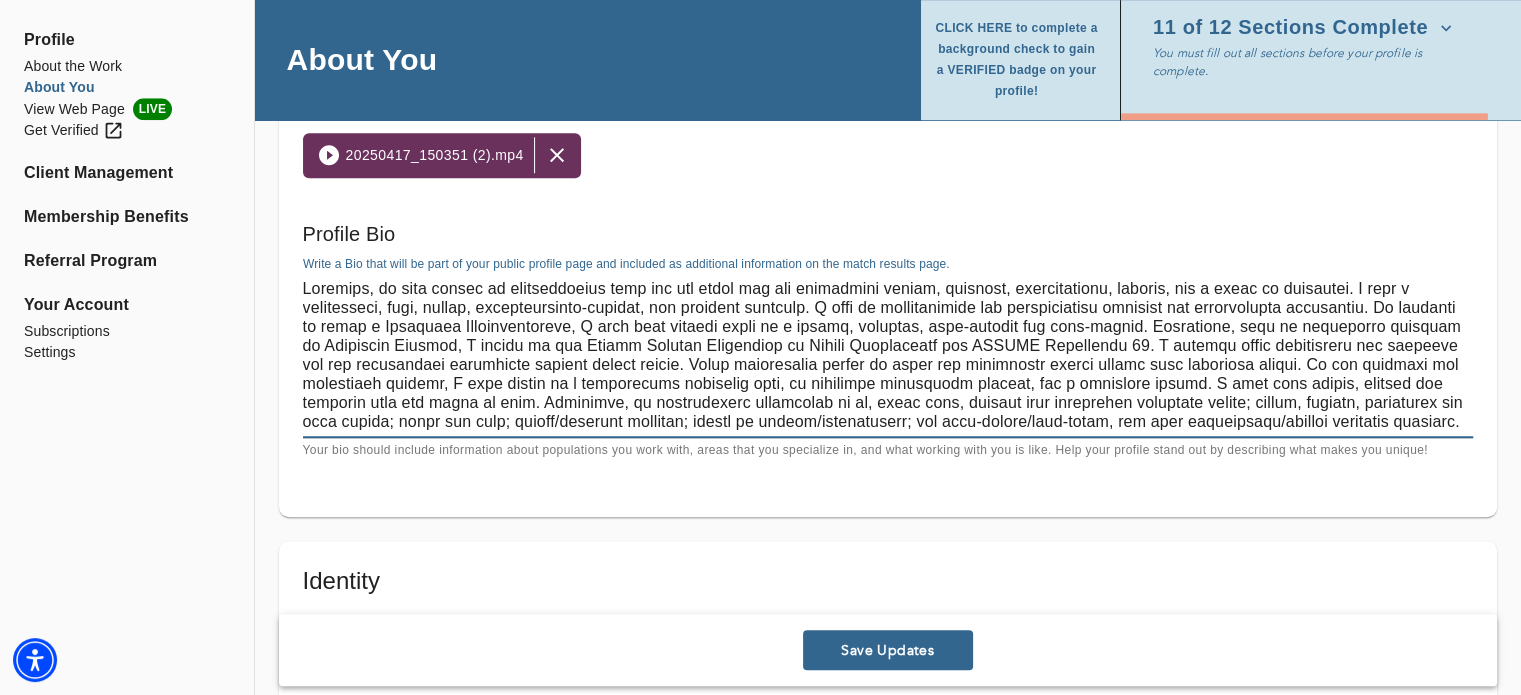 click at bounding box center (888, 355) 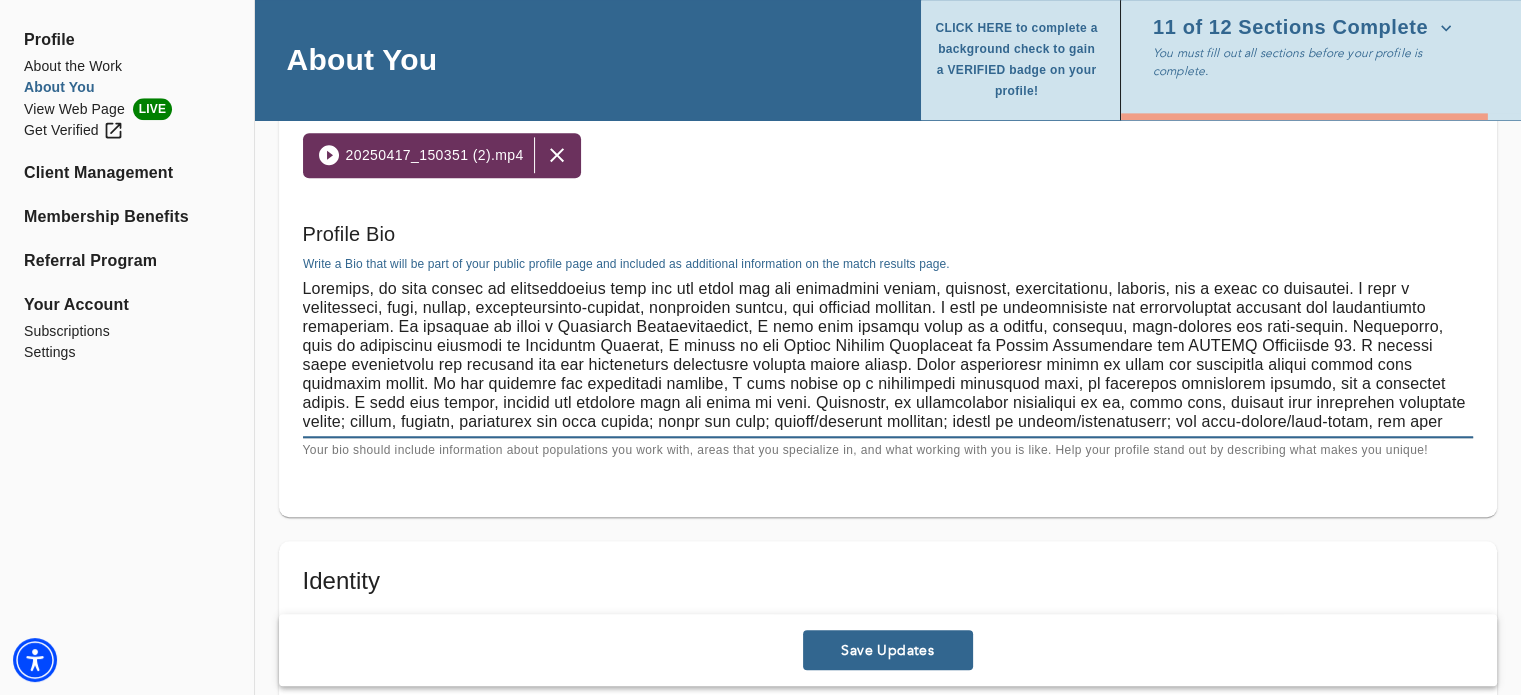 click at bounding box center [888, 355] 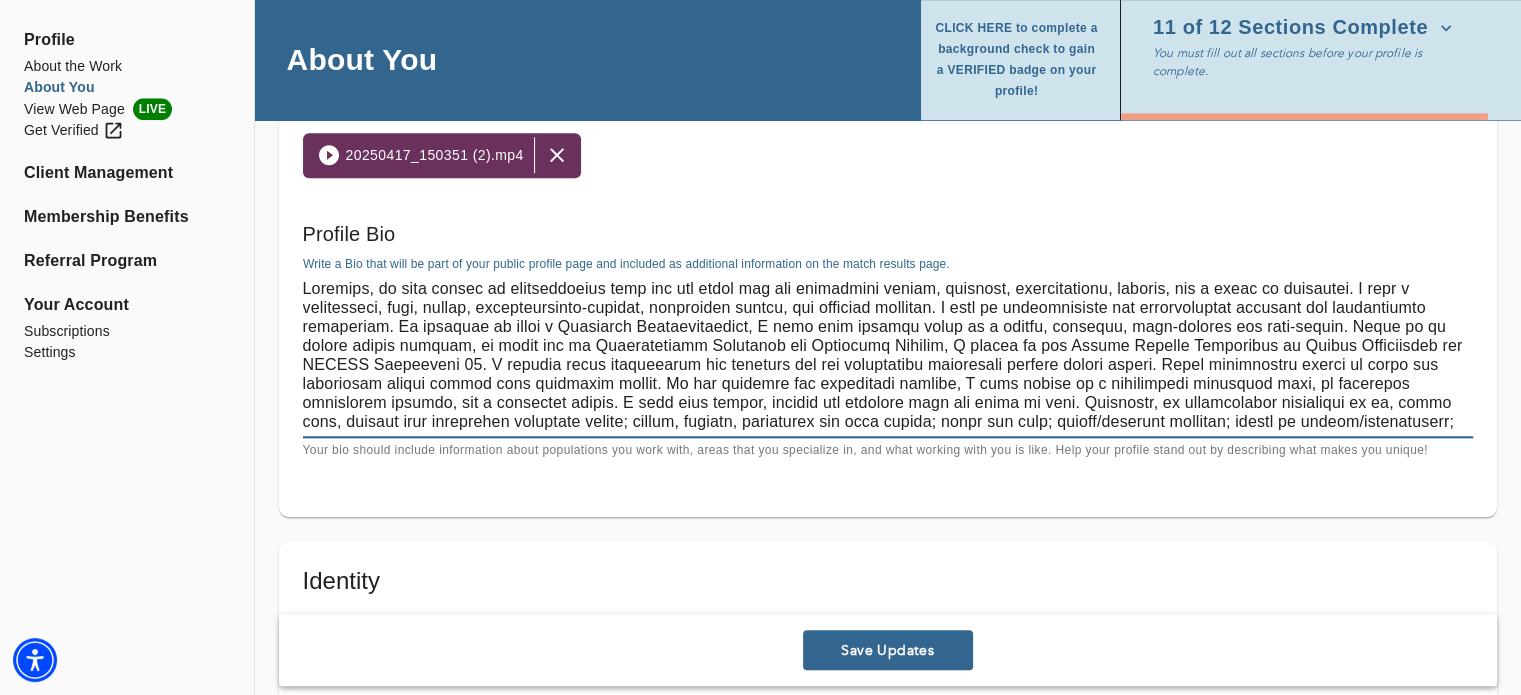 click at bounding box center [888, 355] 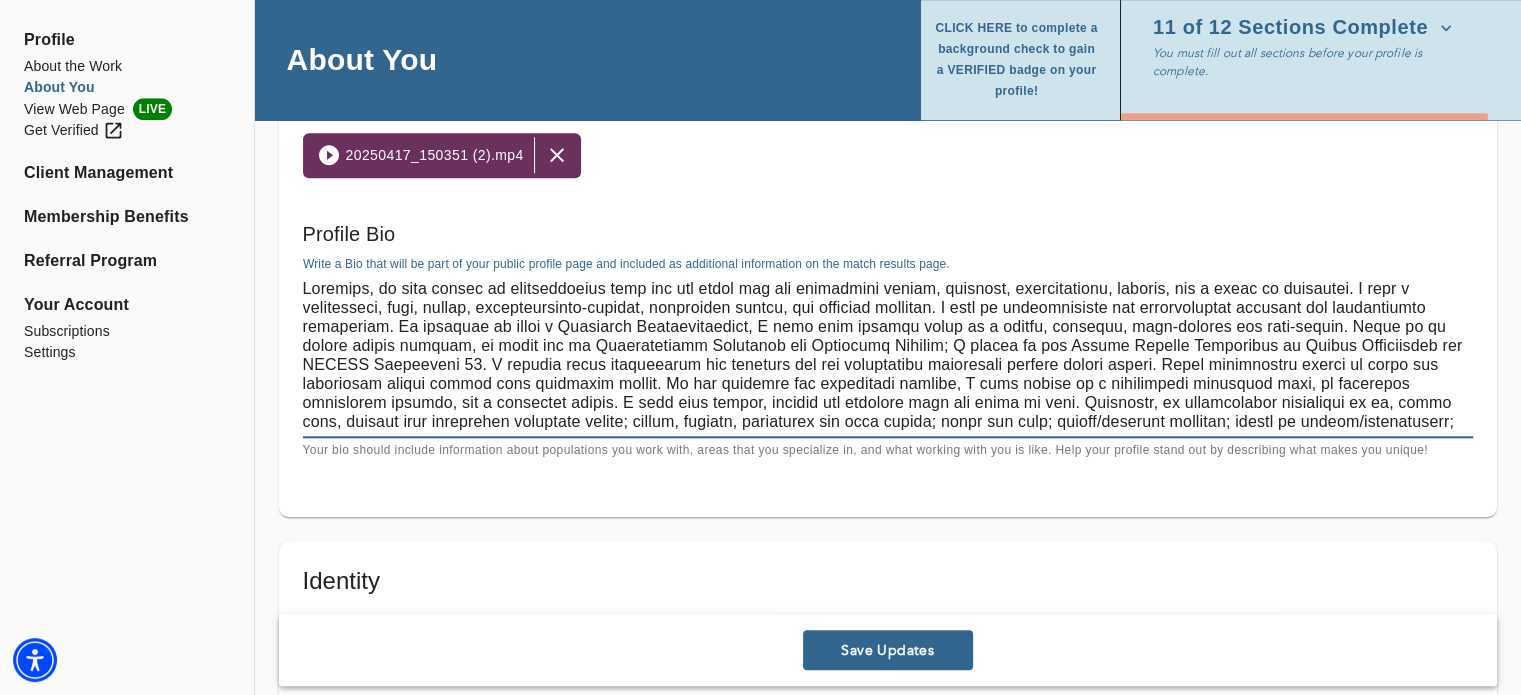 click at bounding box center (888, 355) 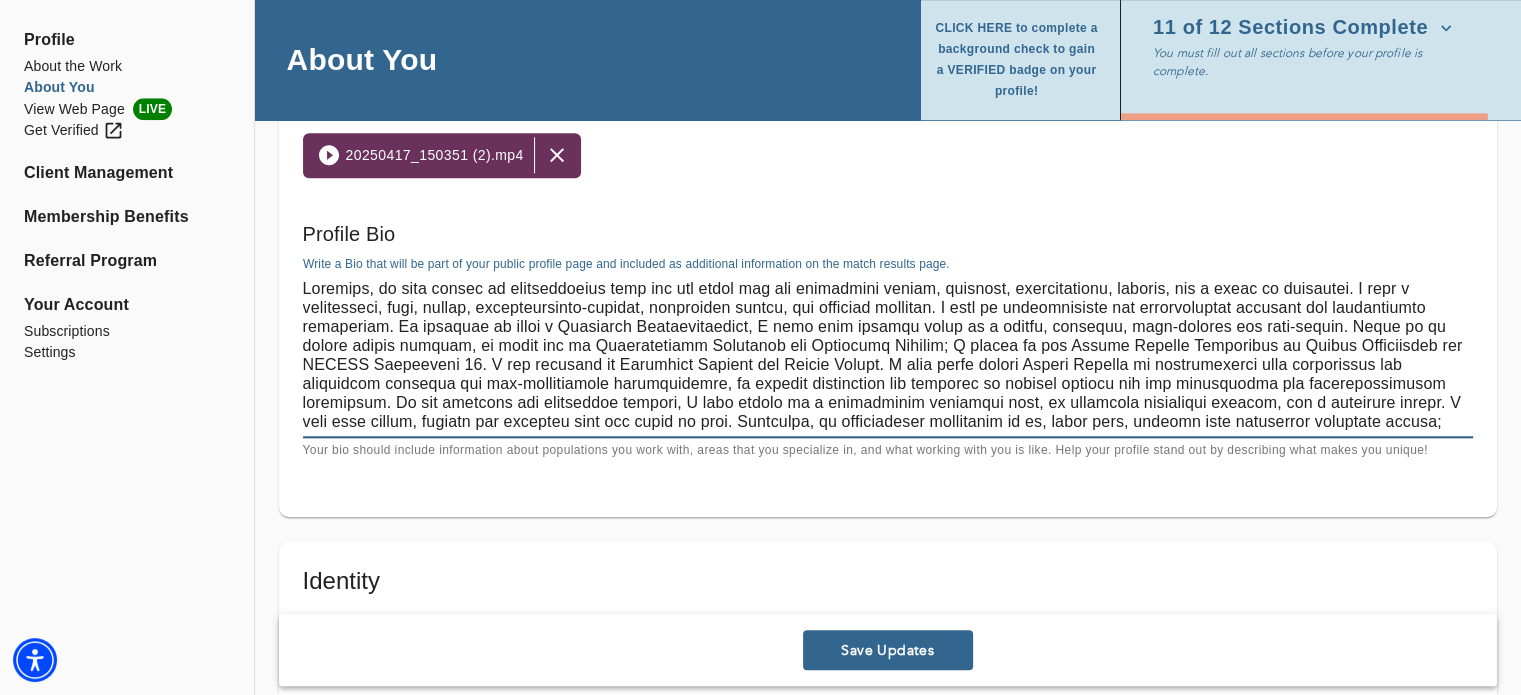 drag, startPoint x: 412, startPoint y: 367, endPoint x: 788, endPoint y: 361, distance: 376.04788 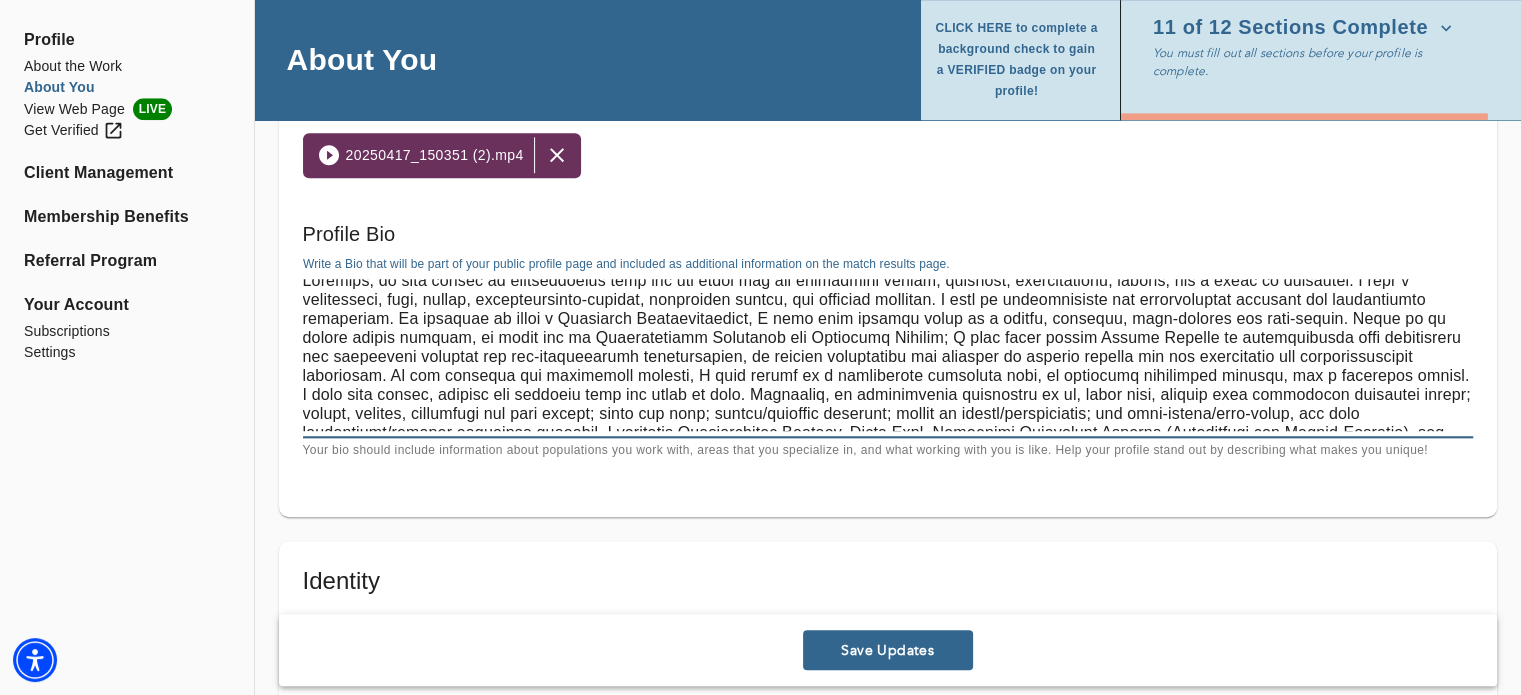 scroll, scrollTop: 7, scrollLeft: 0, axis: vertical 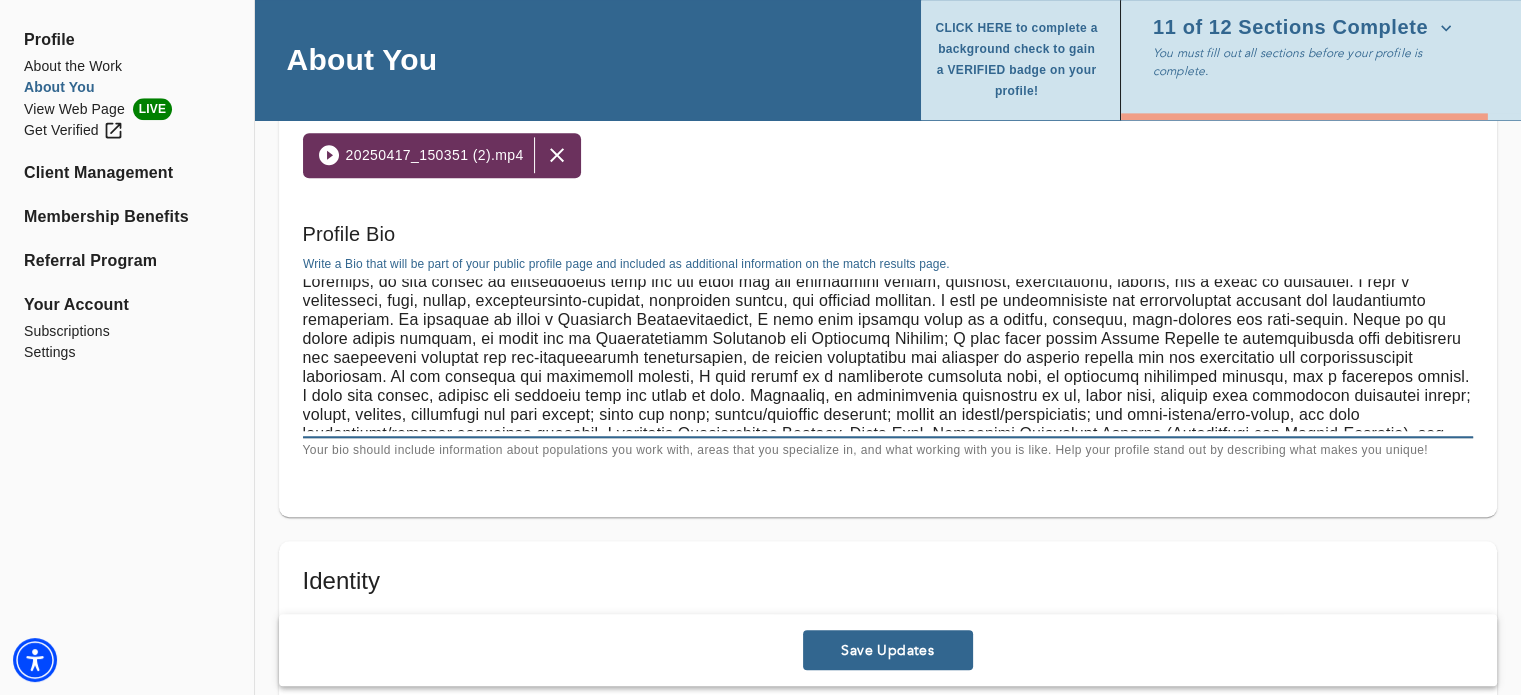 click at bounding box center [888, 355] 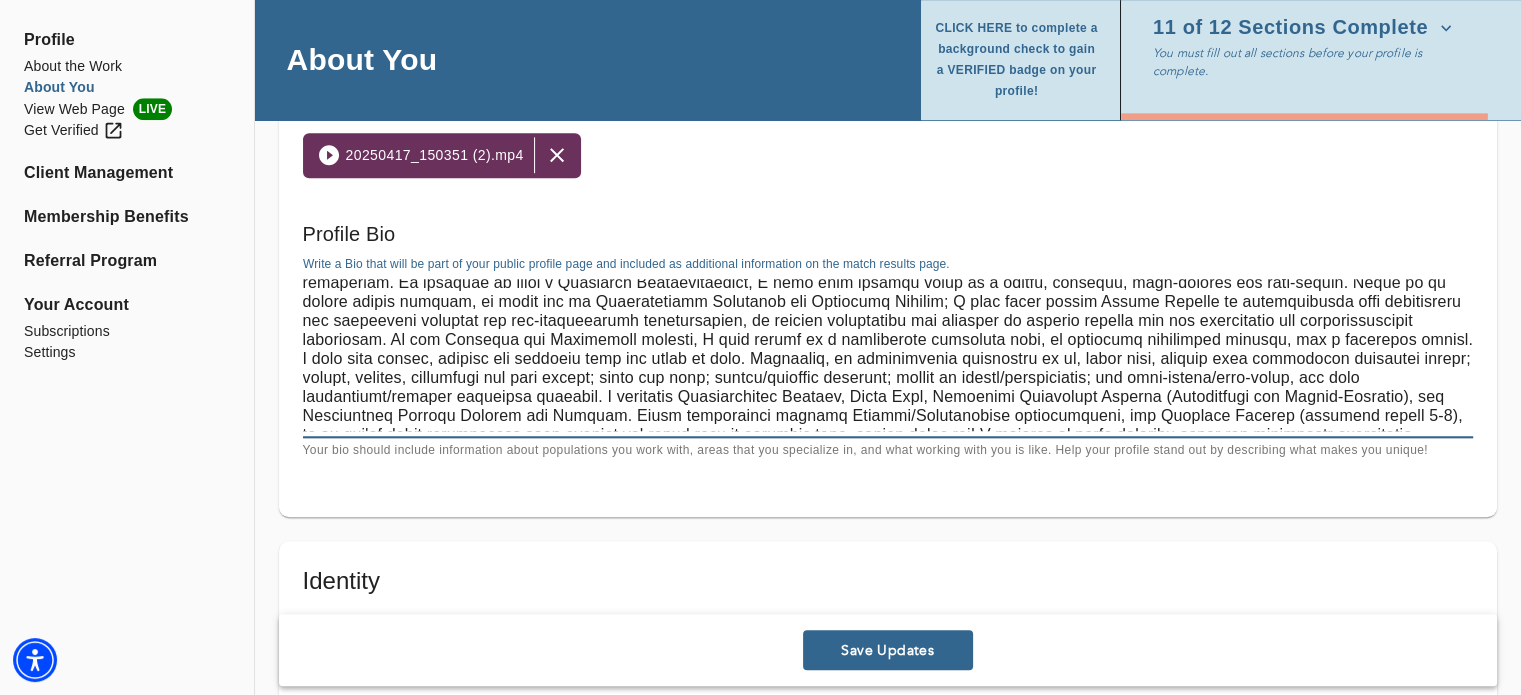 scroll, scrollTop: 51, scrollLeft: 0, axis: vertical 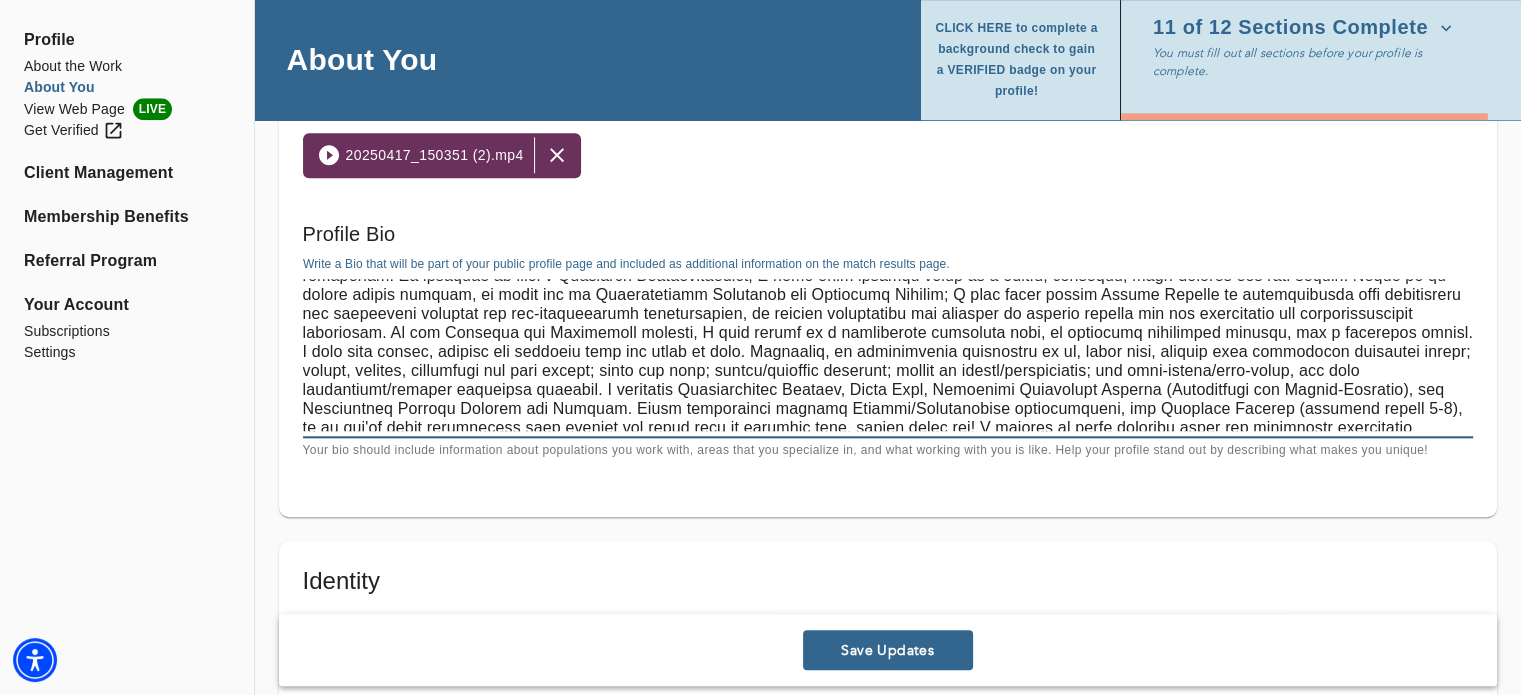 click at bounding box center (888, 355) 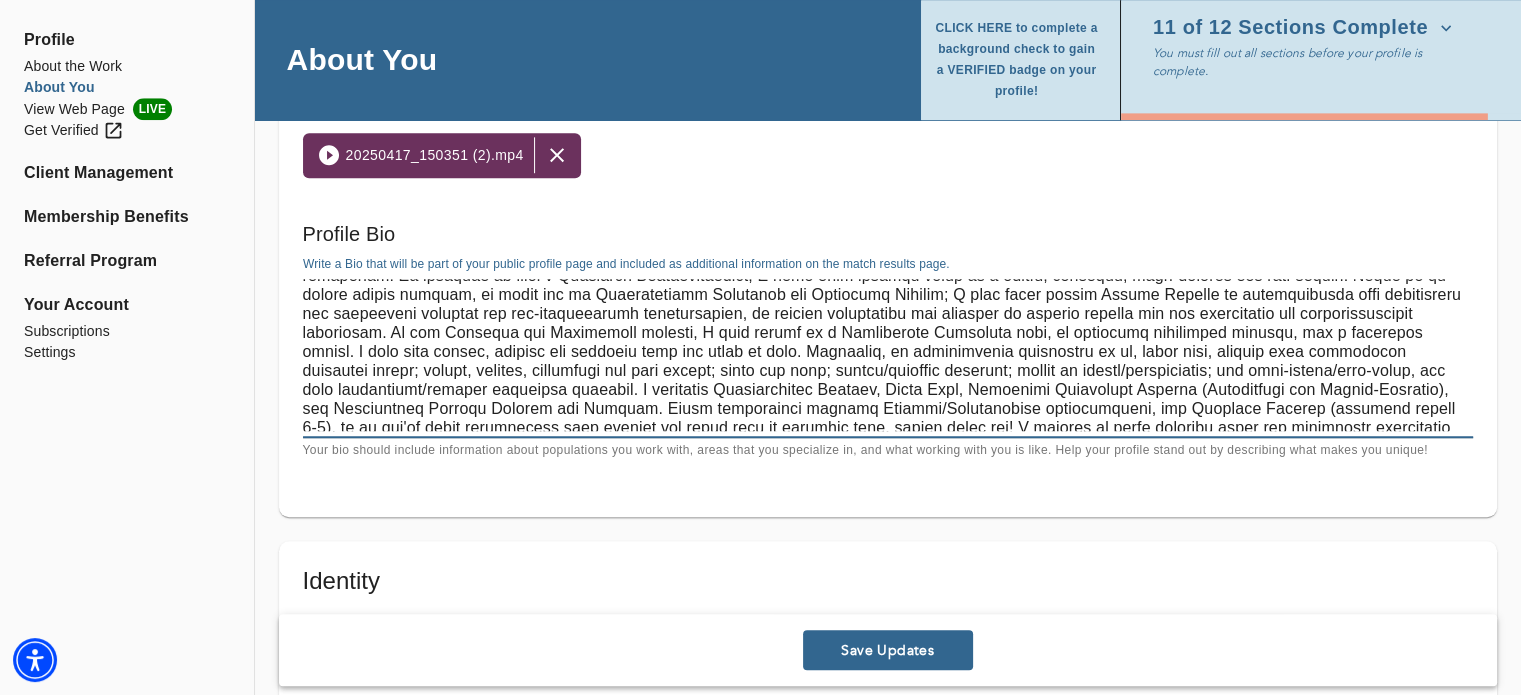 click at bounding box center (888, 355) 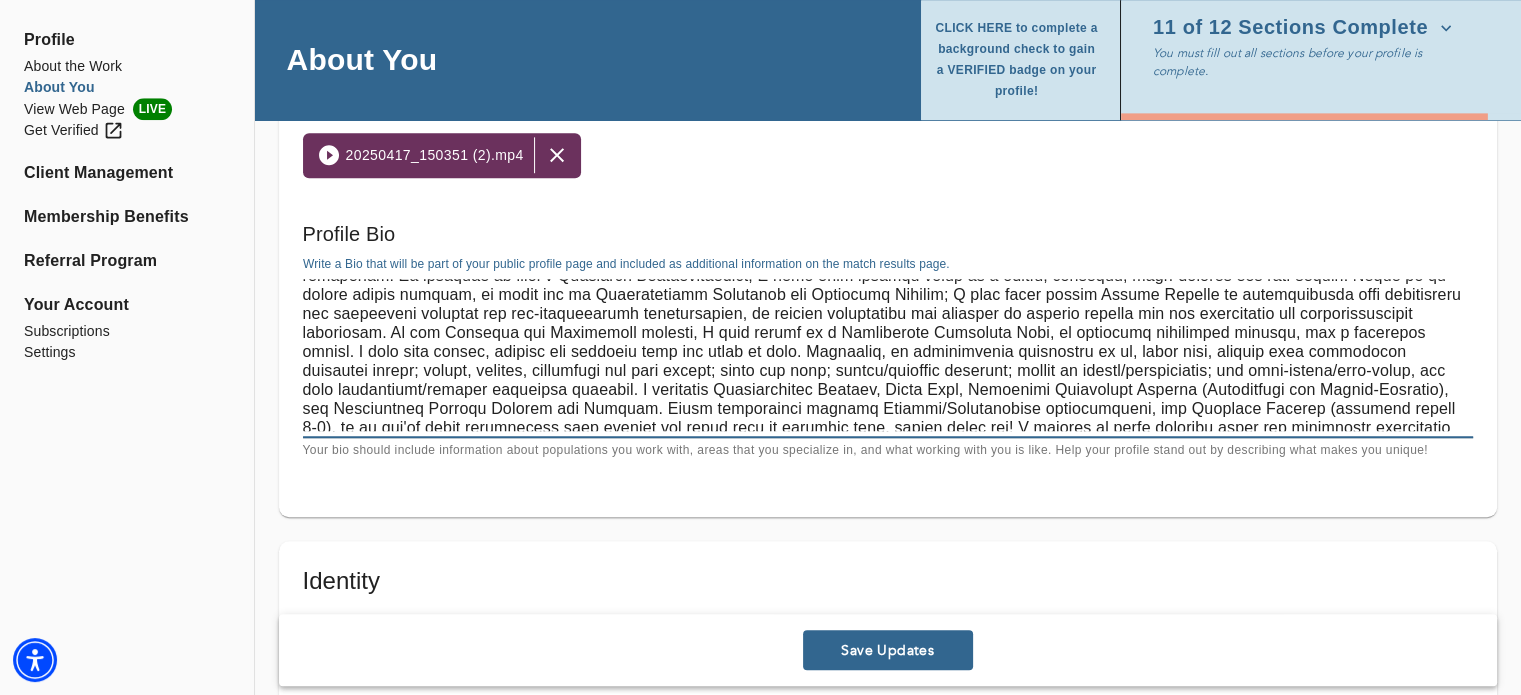 click at bounding box center [888, 355] 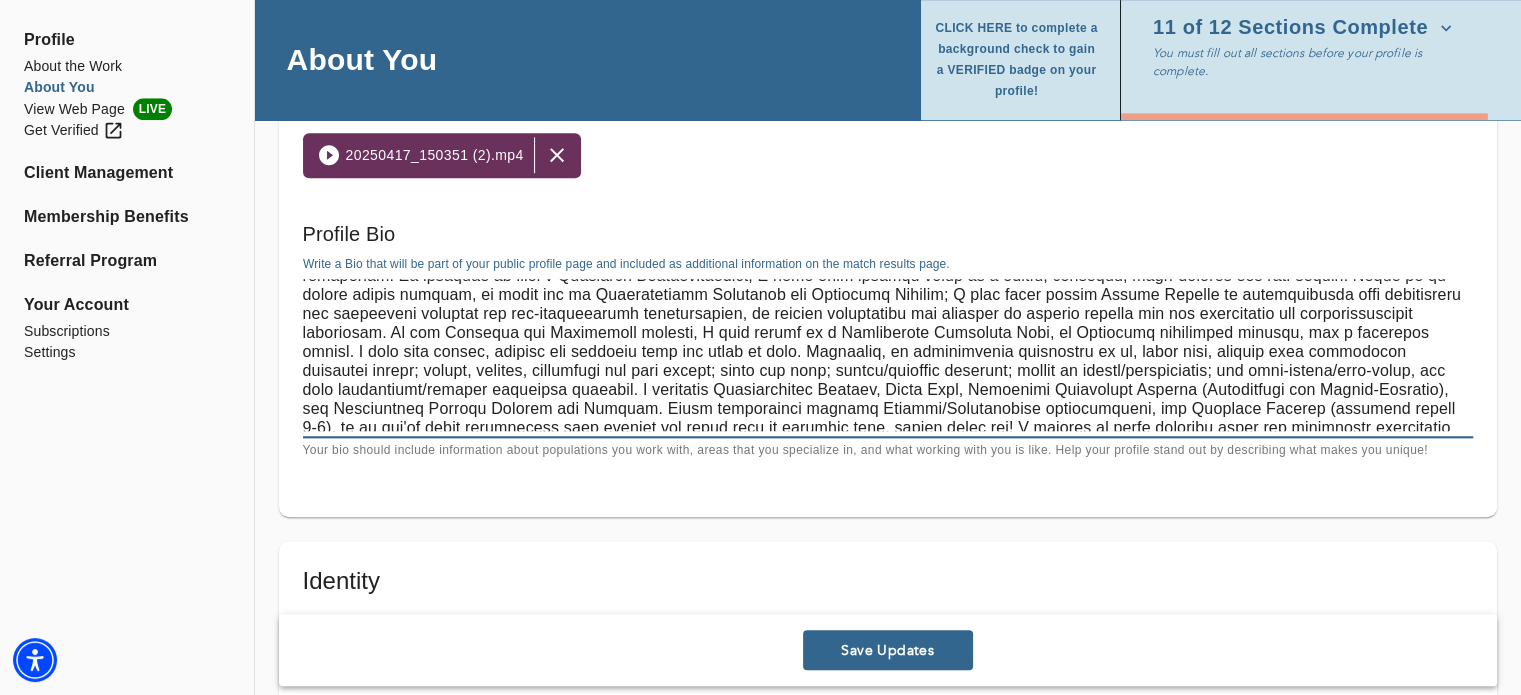 click at bounding box center [888, 355] 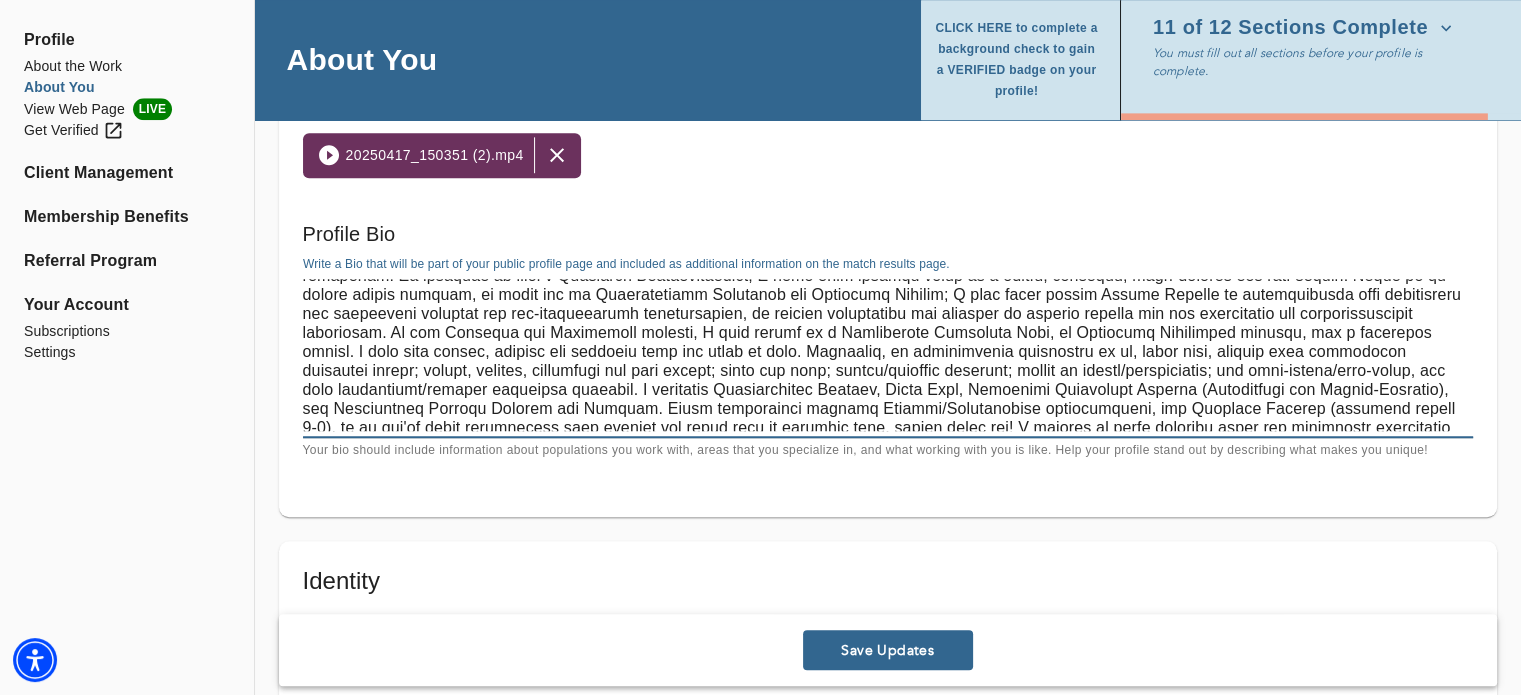 click at bounding box center (888, 355) 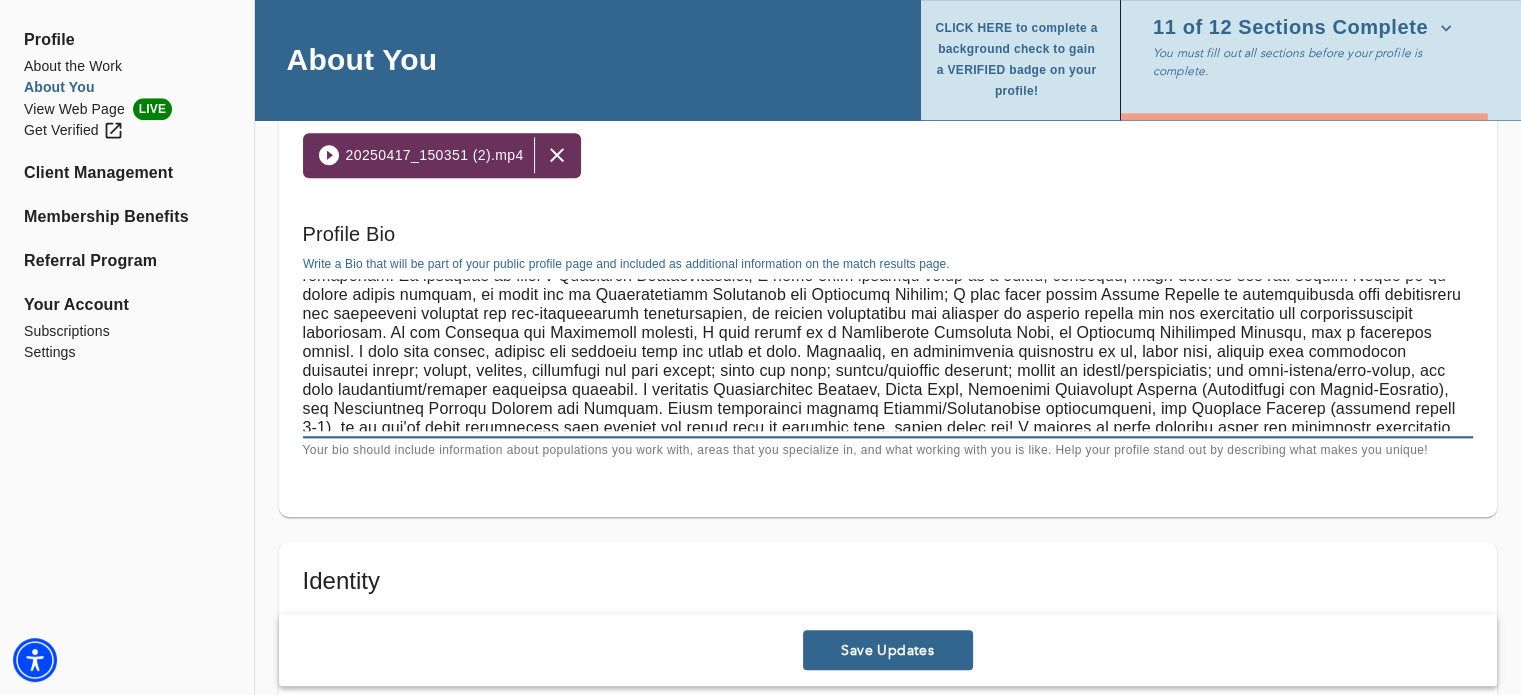 click at bounding box center [888, 355] 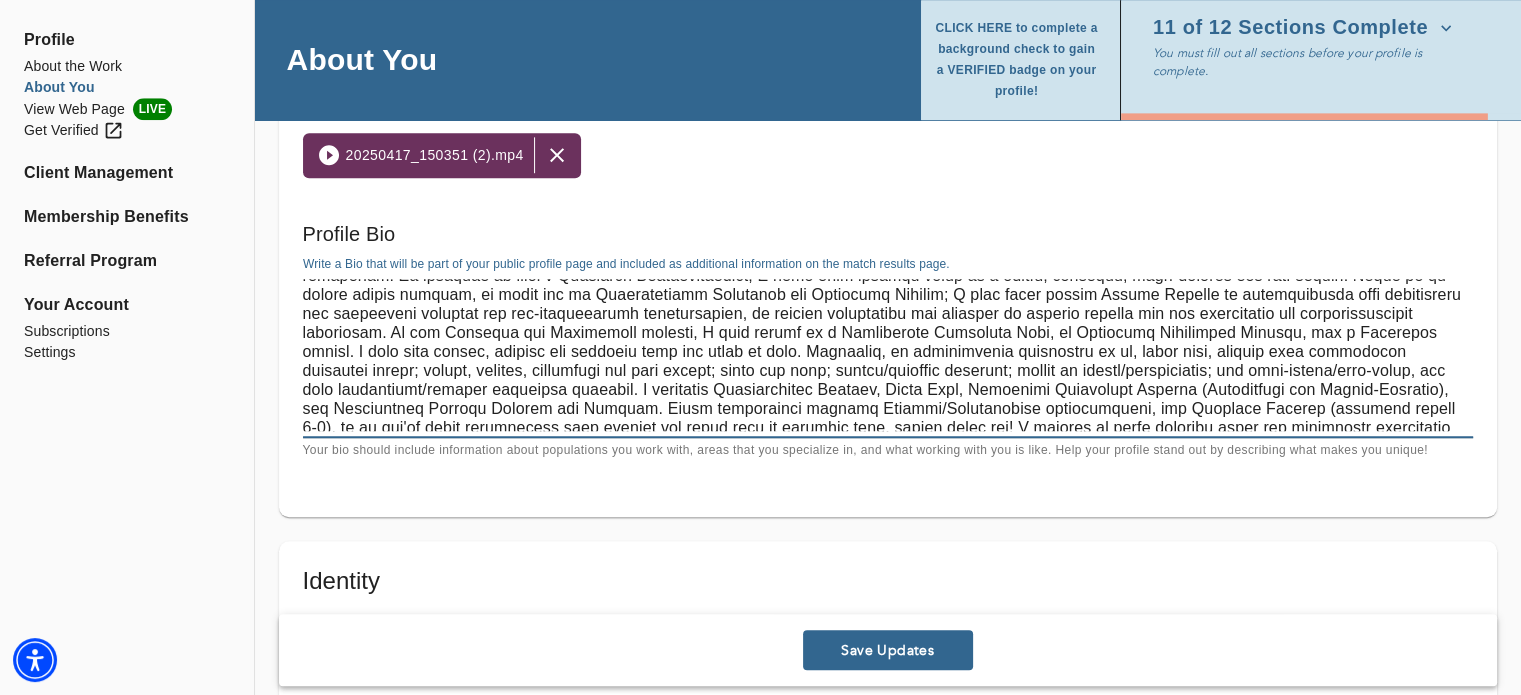 click at bounding box center (888, 355) 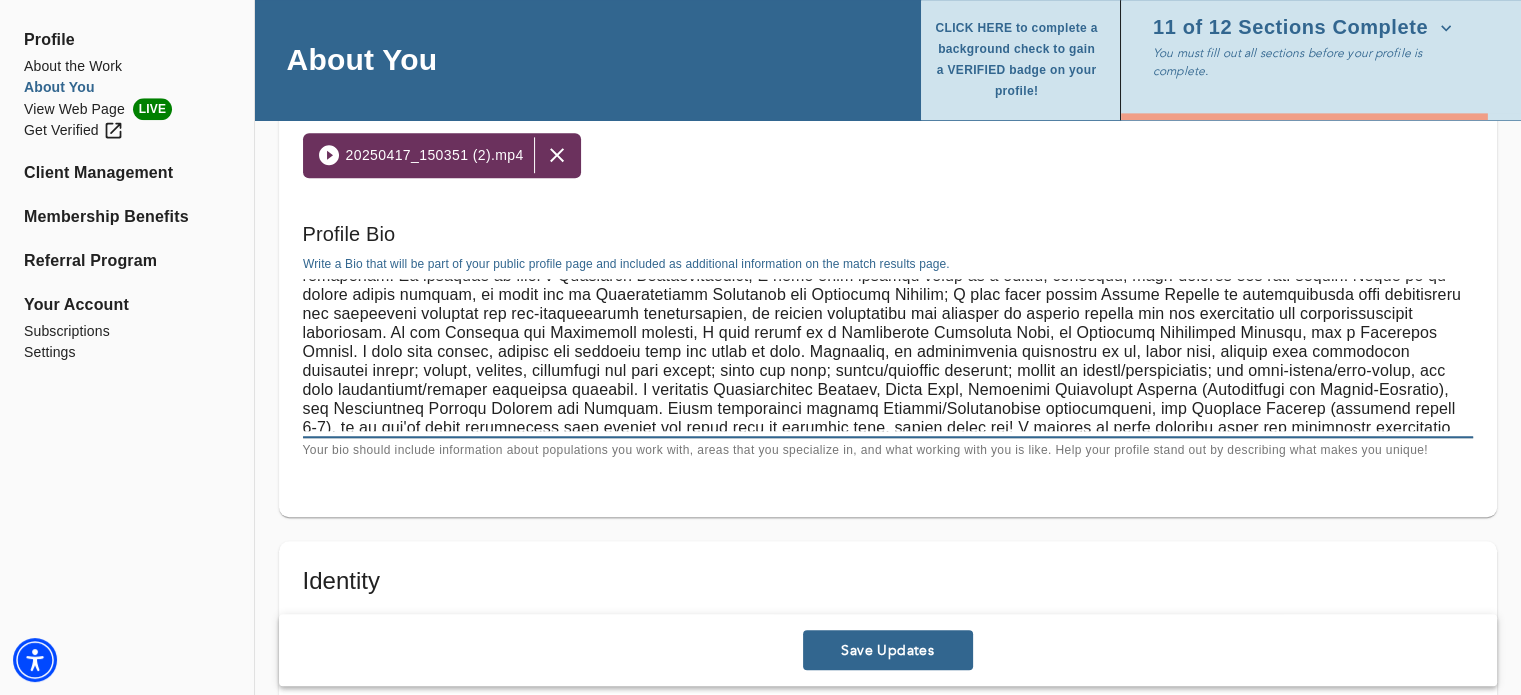drag, startPoint x: 663, startPoint y: 330, endPoint x: 1404, endPoint y: 328, distance: 741.0027 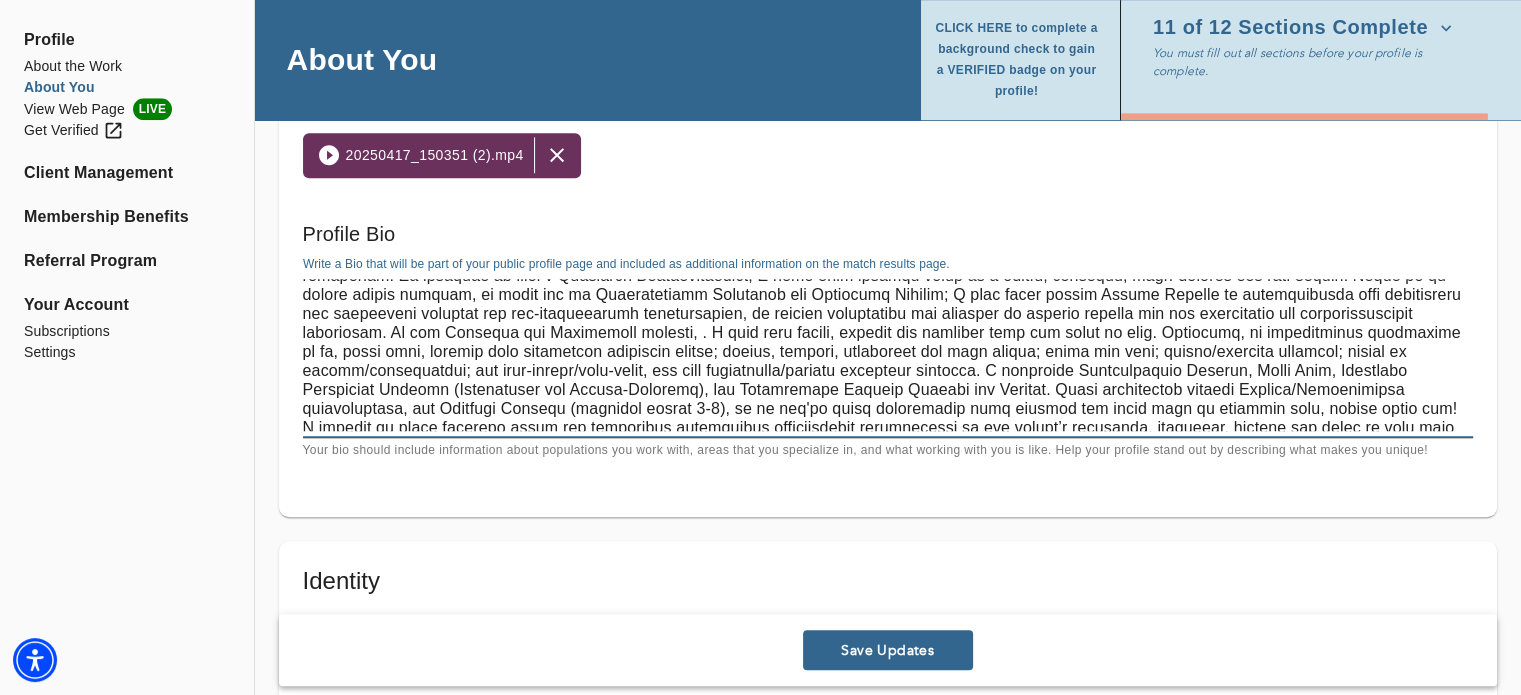 paste on "I have extensive experience working in various settings at different capacities, including at a couples research lab, psychiatric inpatient unit, intensive rehabilitation and recovery outpatient program, and a community clinic." 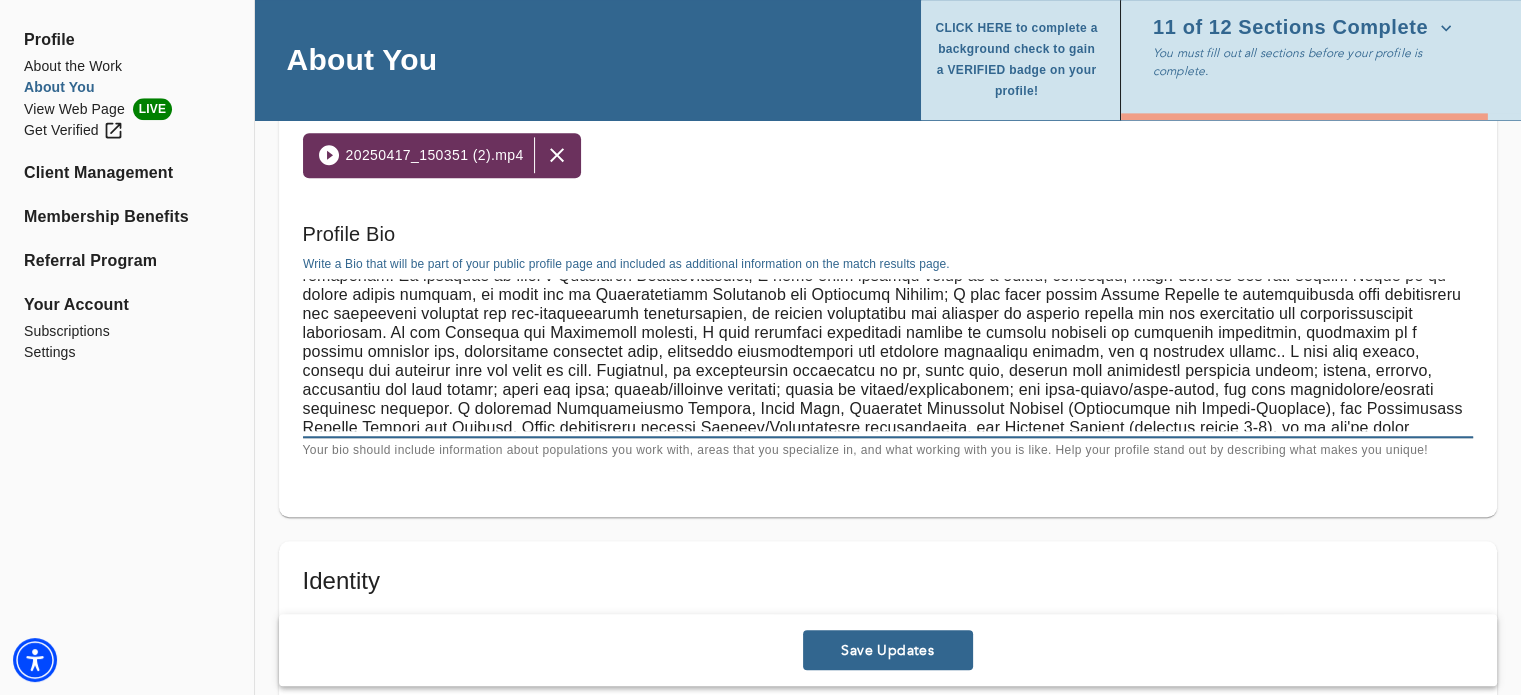 drag, startPoint x: 653, startPoint y: 332, endPoint x: 404, endPoint y: 326, distance: 249.07228 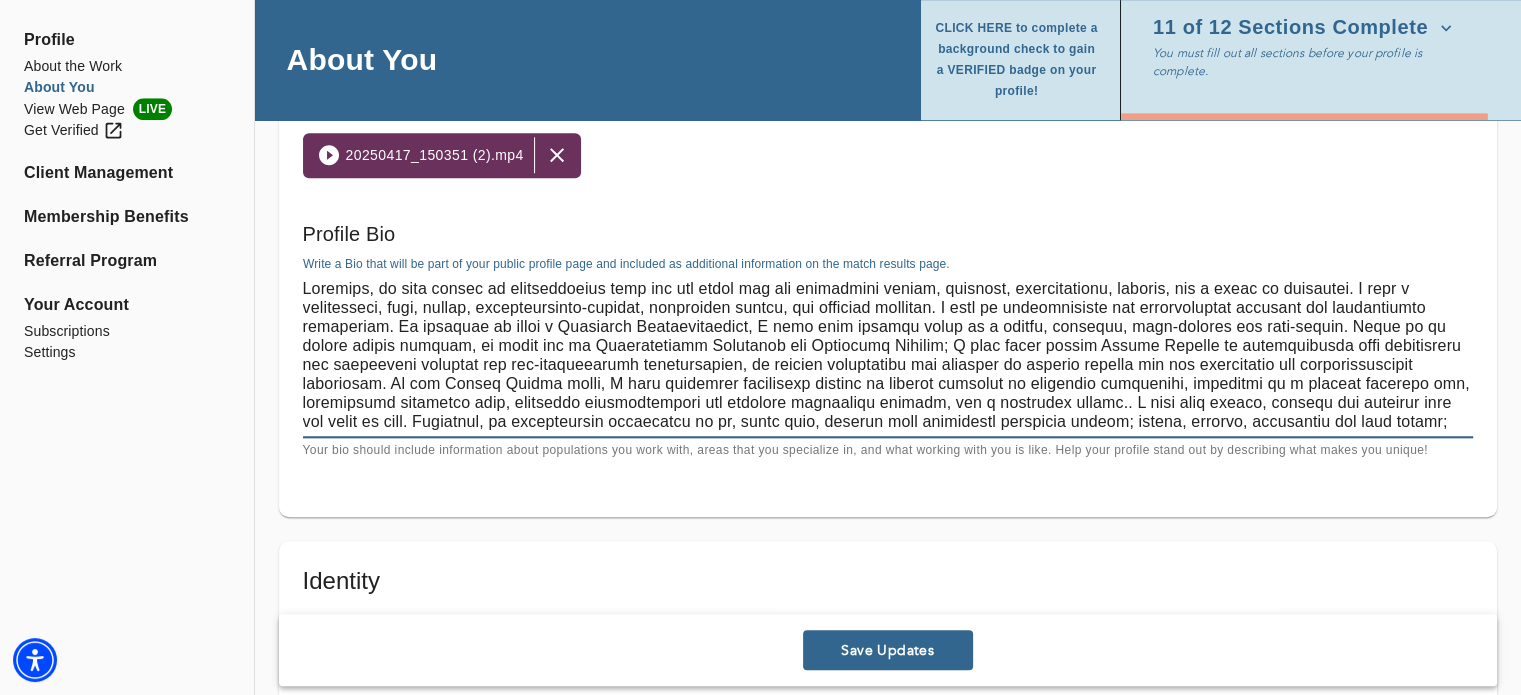 scroll, scrollTop: 1, scrollLeft: 0, axis: vertical 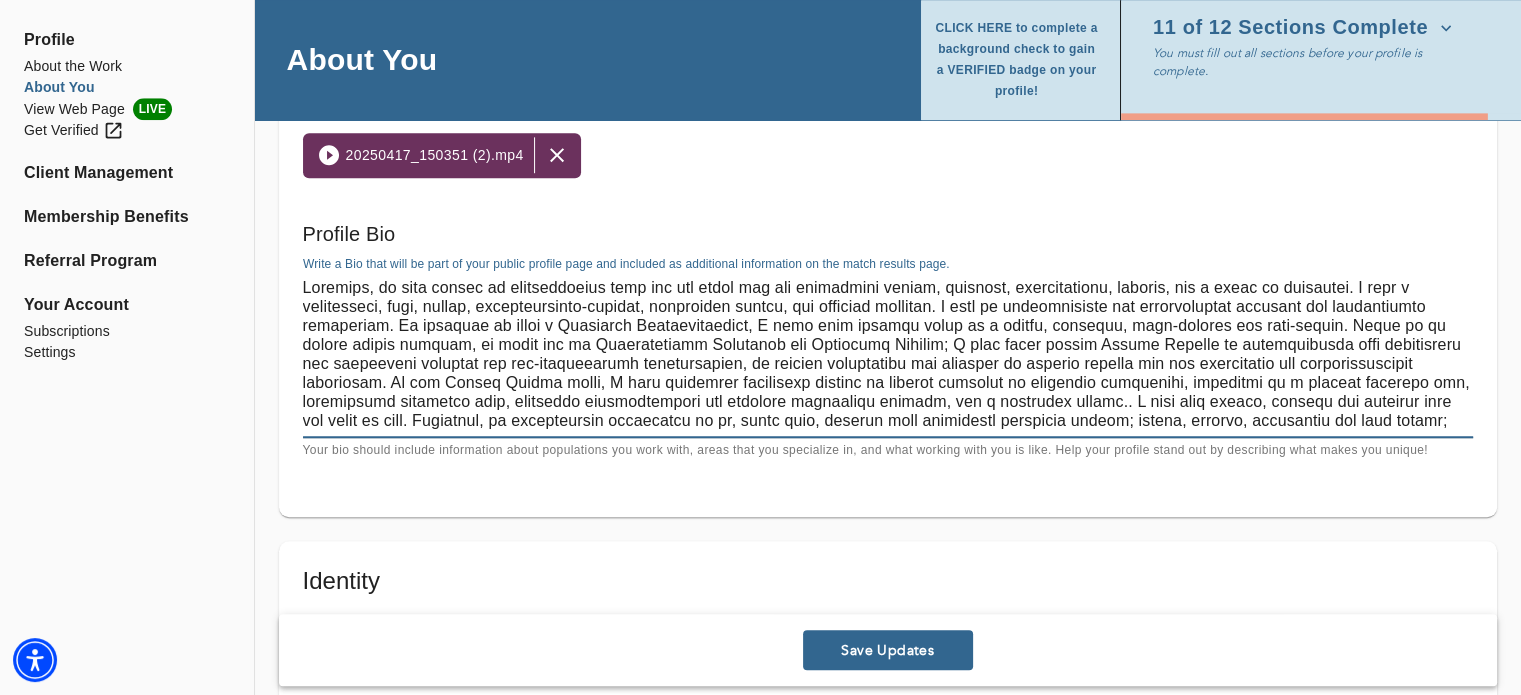 drag, startPoint x: 578, startPoint y: 381, endPoint x: 1070, endPoint y: 399, distance: 492.32916 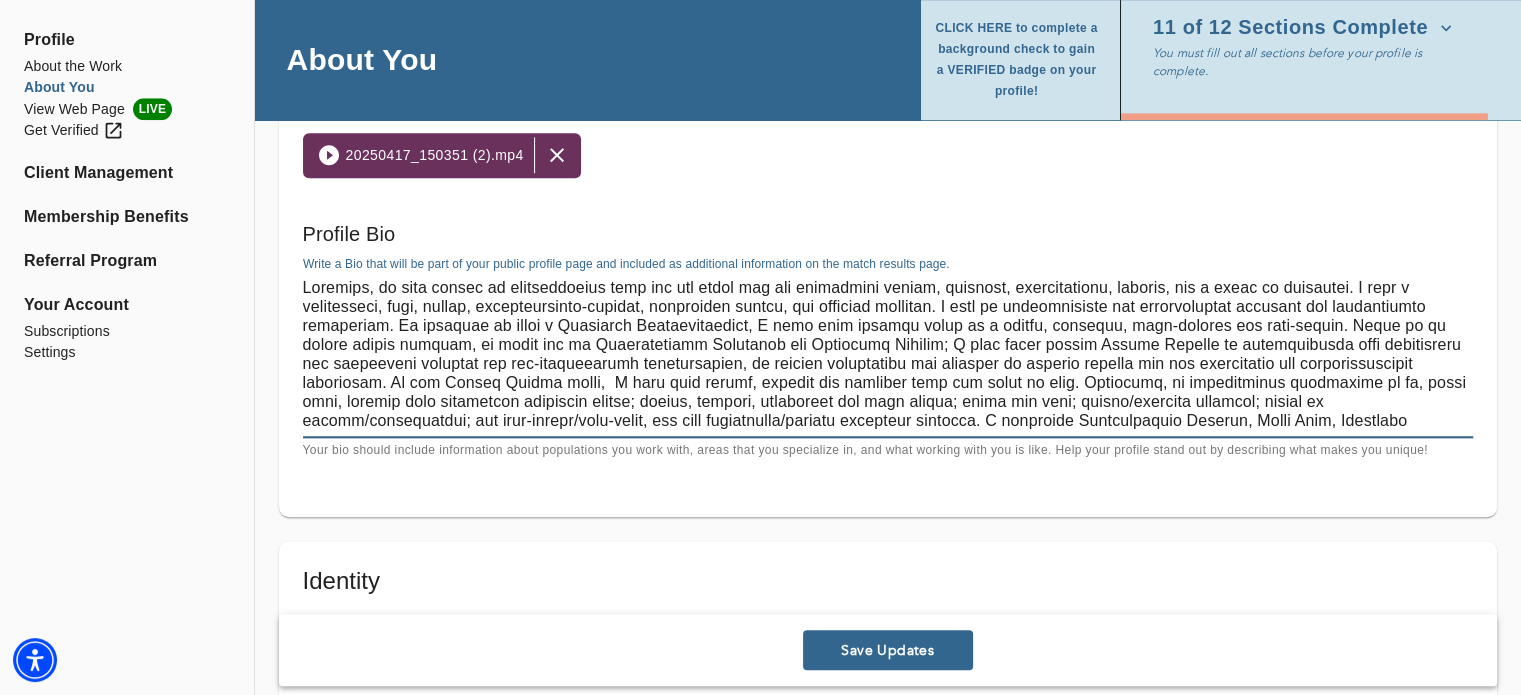 click at bounding box center (888, 355) 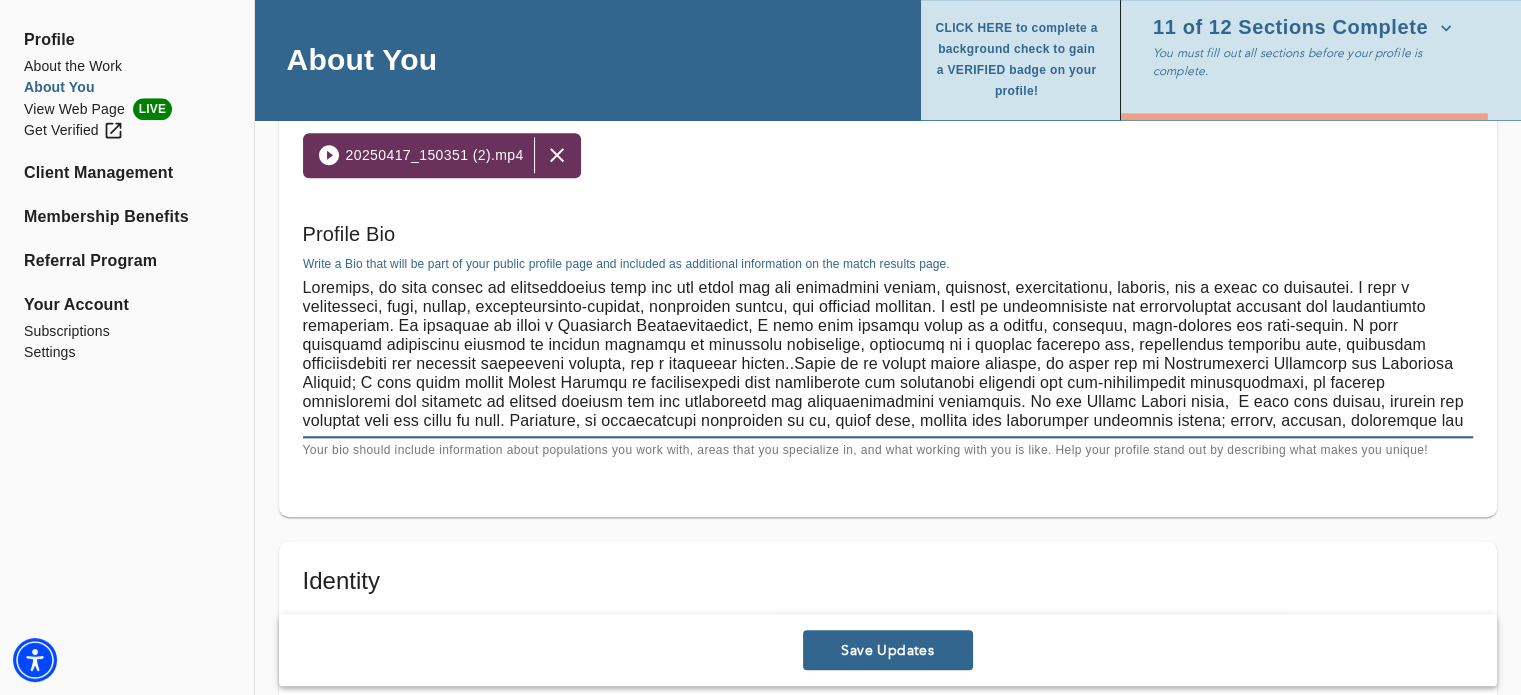 click at bounding box center (888, 355) 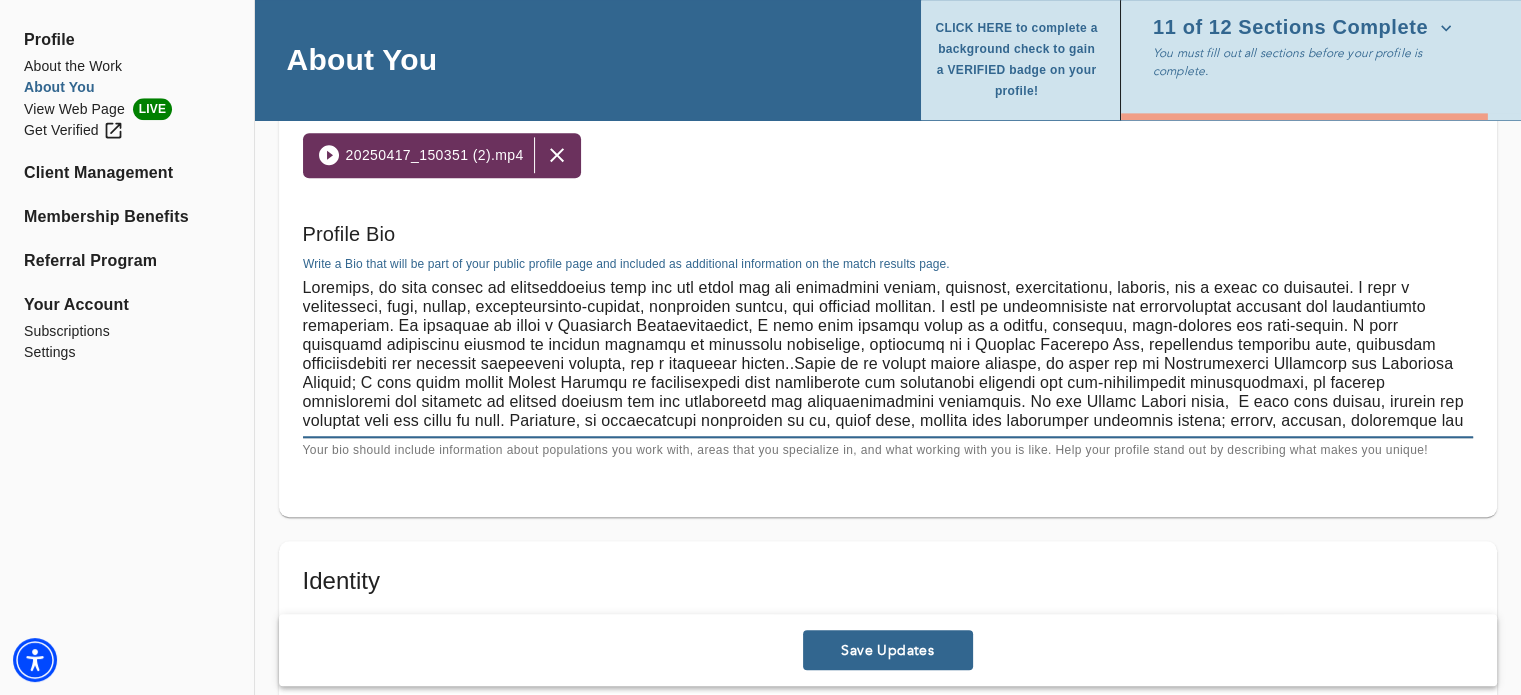 click at bounding box center [888, 355] 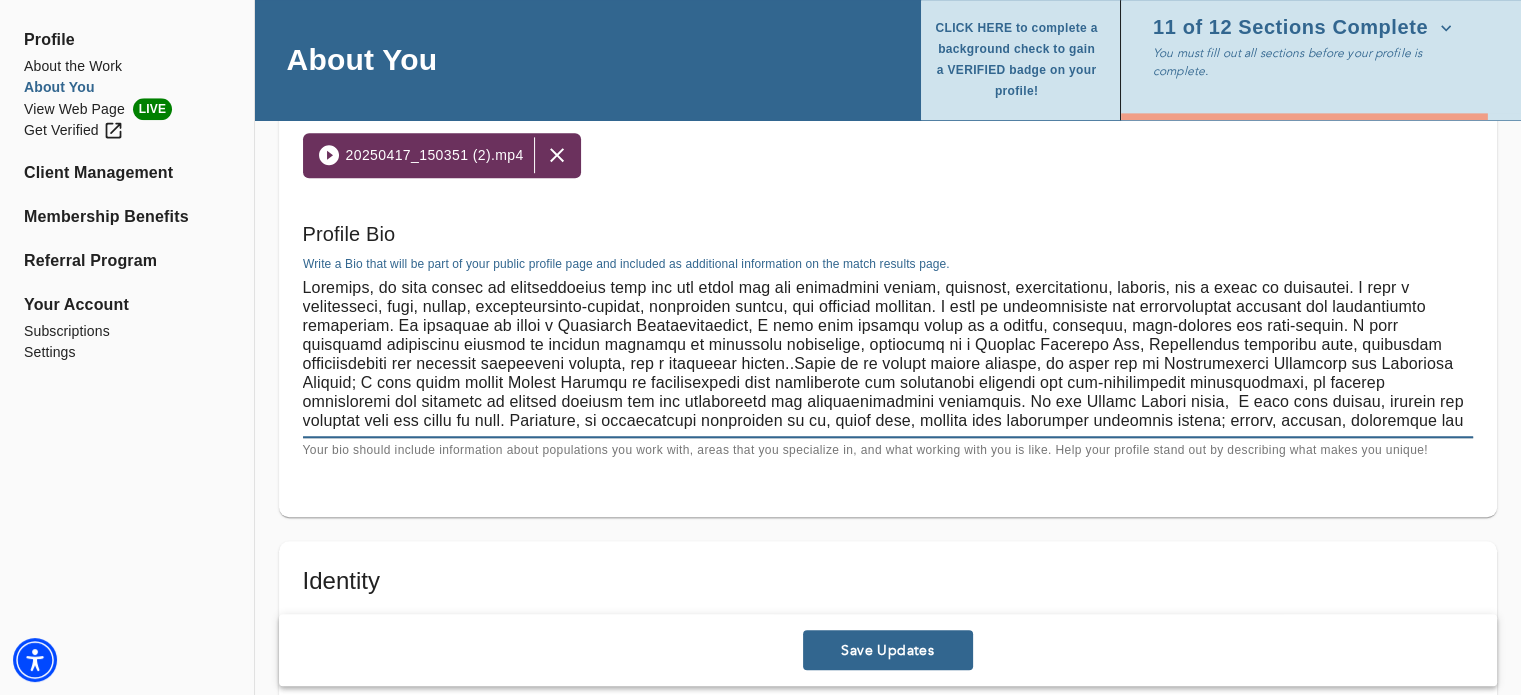 click at bounding box center [888, 355] 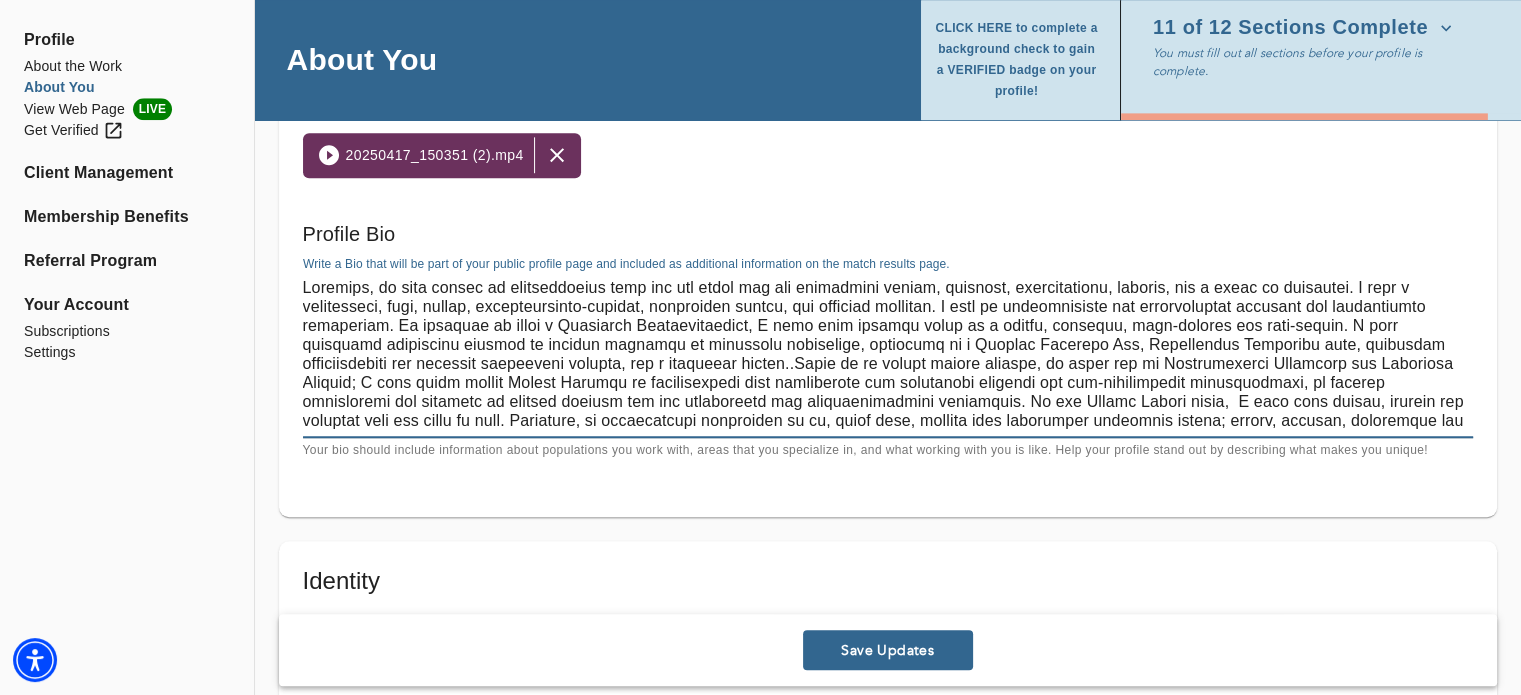 click at bounding box center [888, 355] 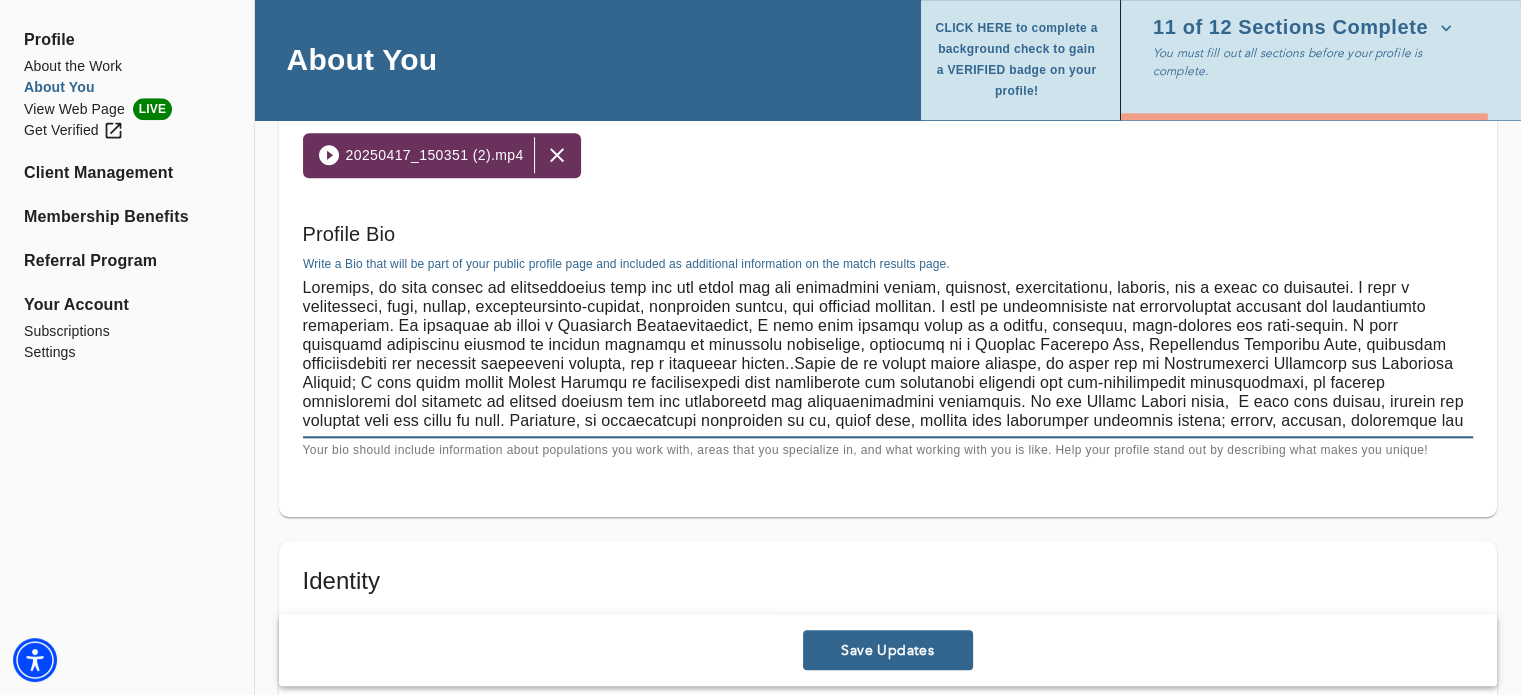 click at bounding box center (888, 355) 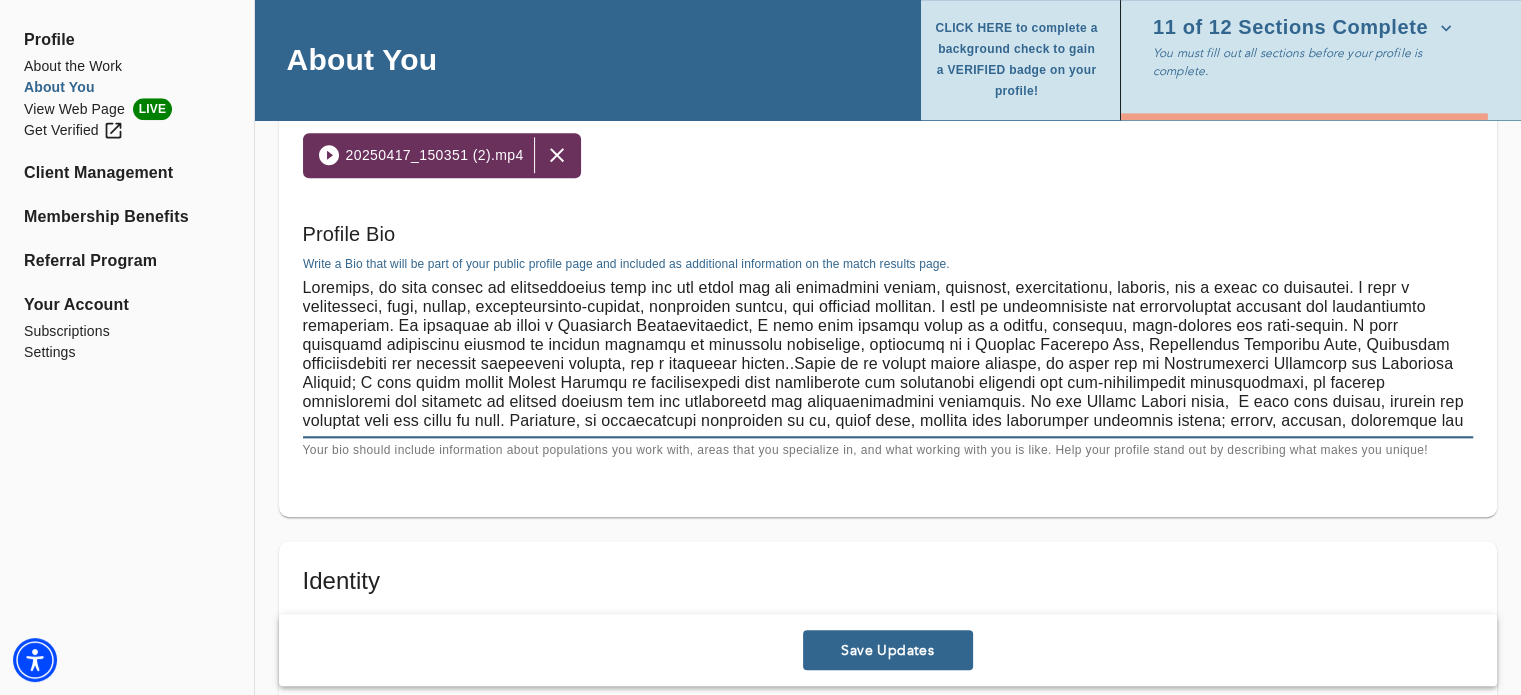 click at bounding box center [888, 355] 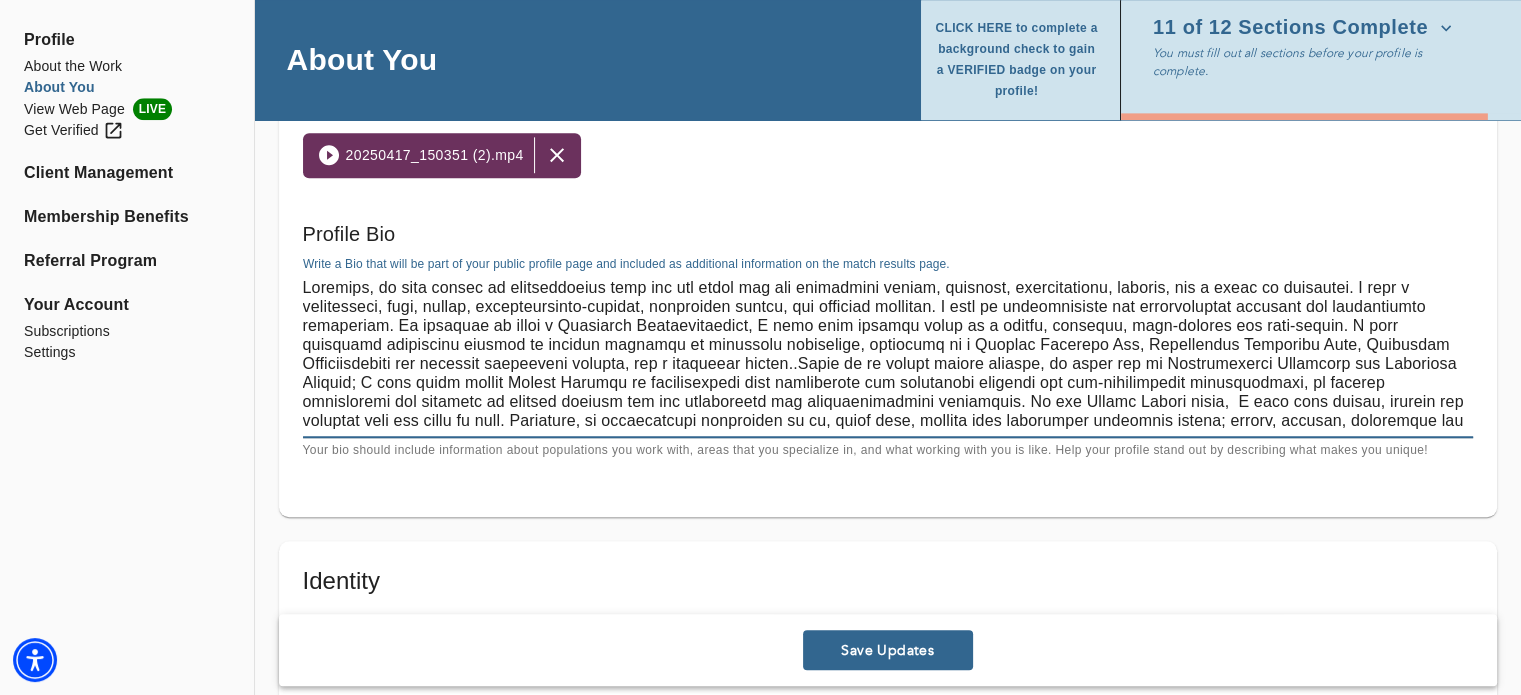 click at bounding box center (888, 355) 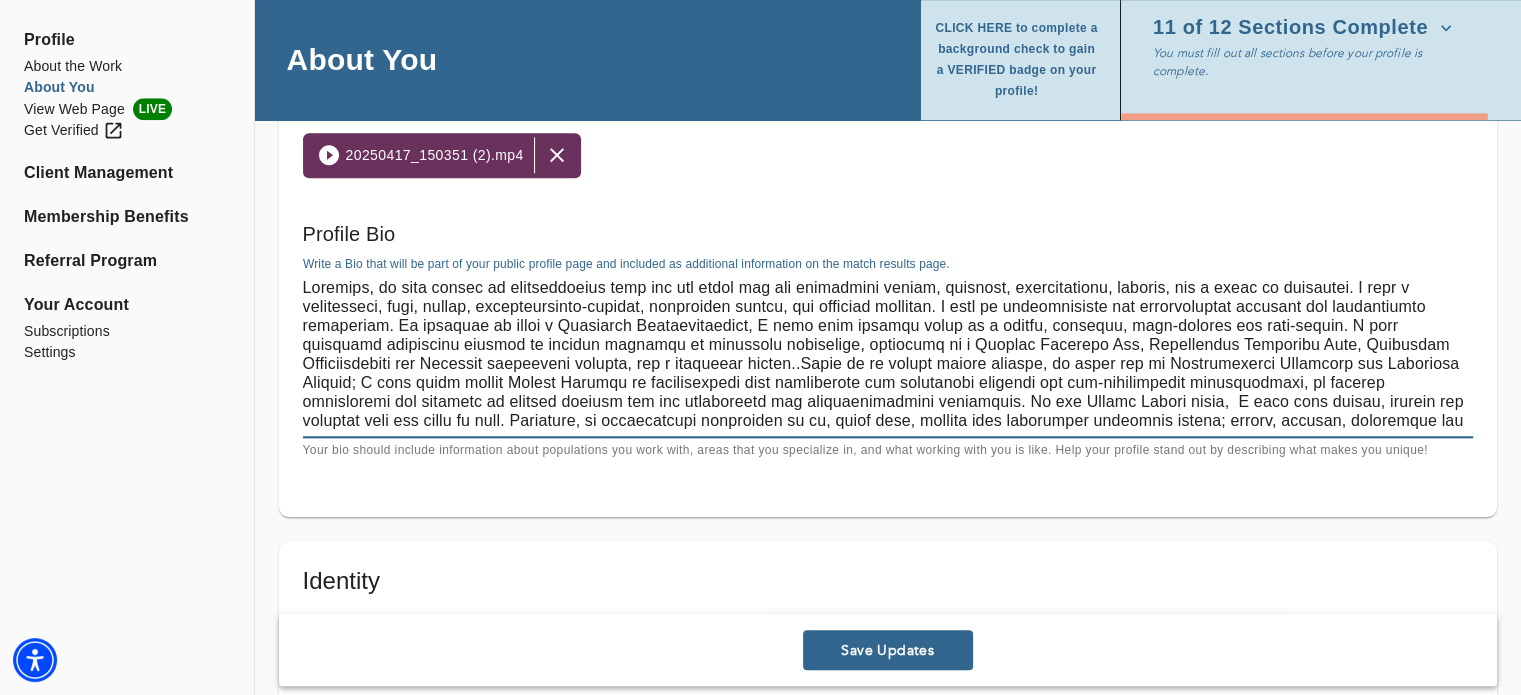 click at bounding box center (888, 355) 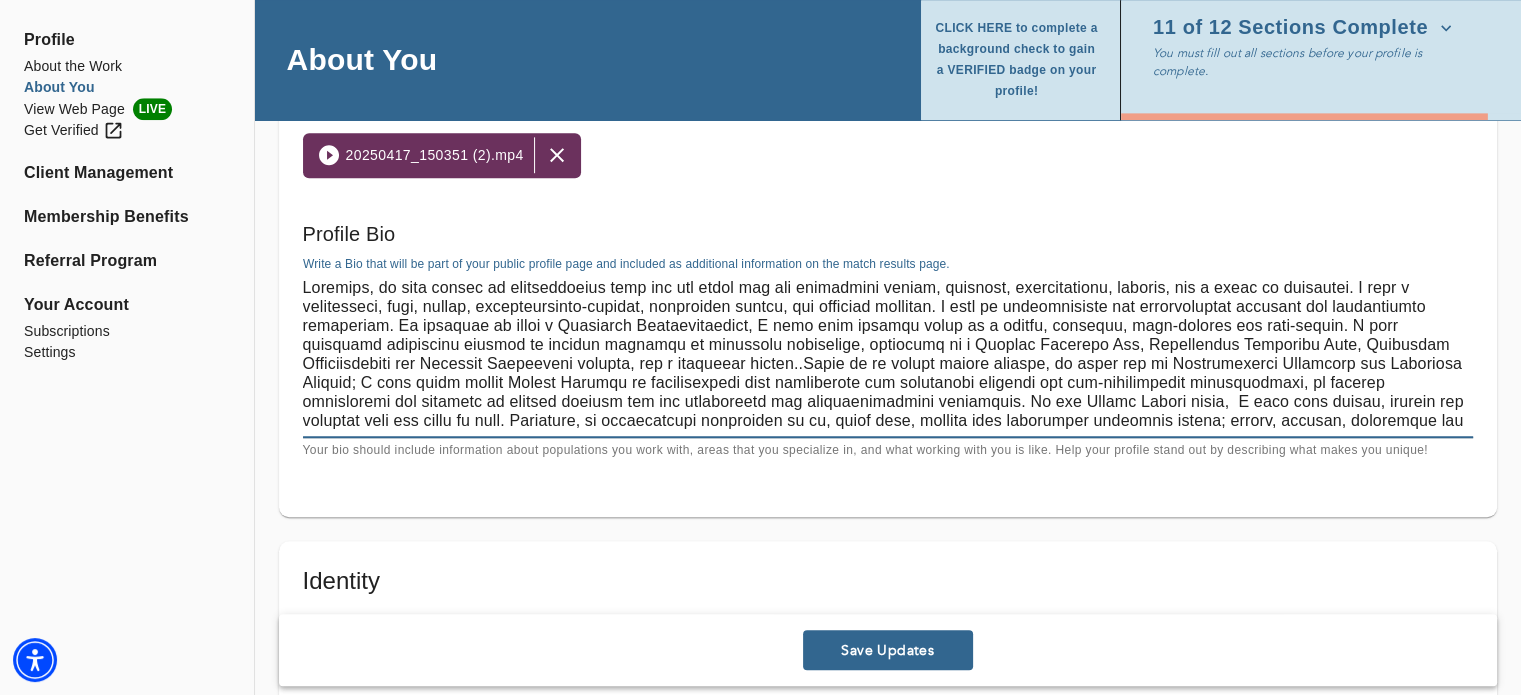 click at bounding box center [888, 355] 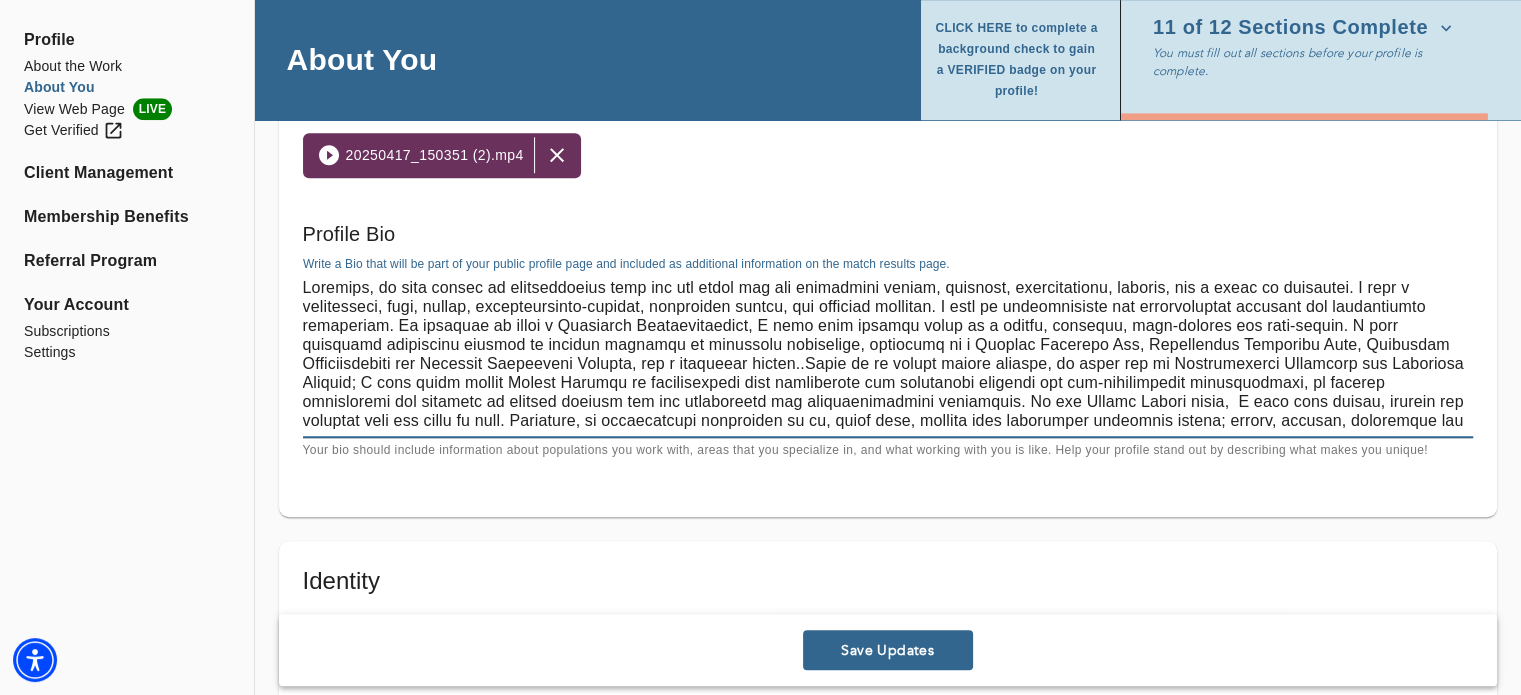 click at bounding box center [888, 355] 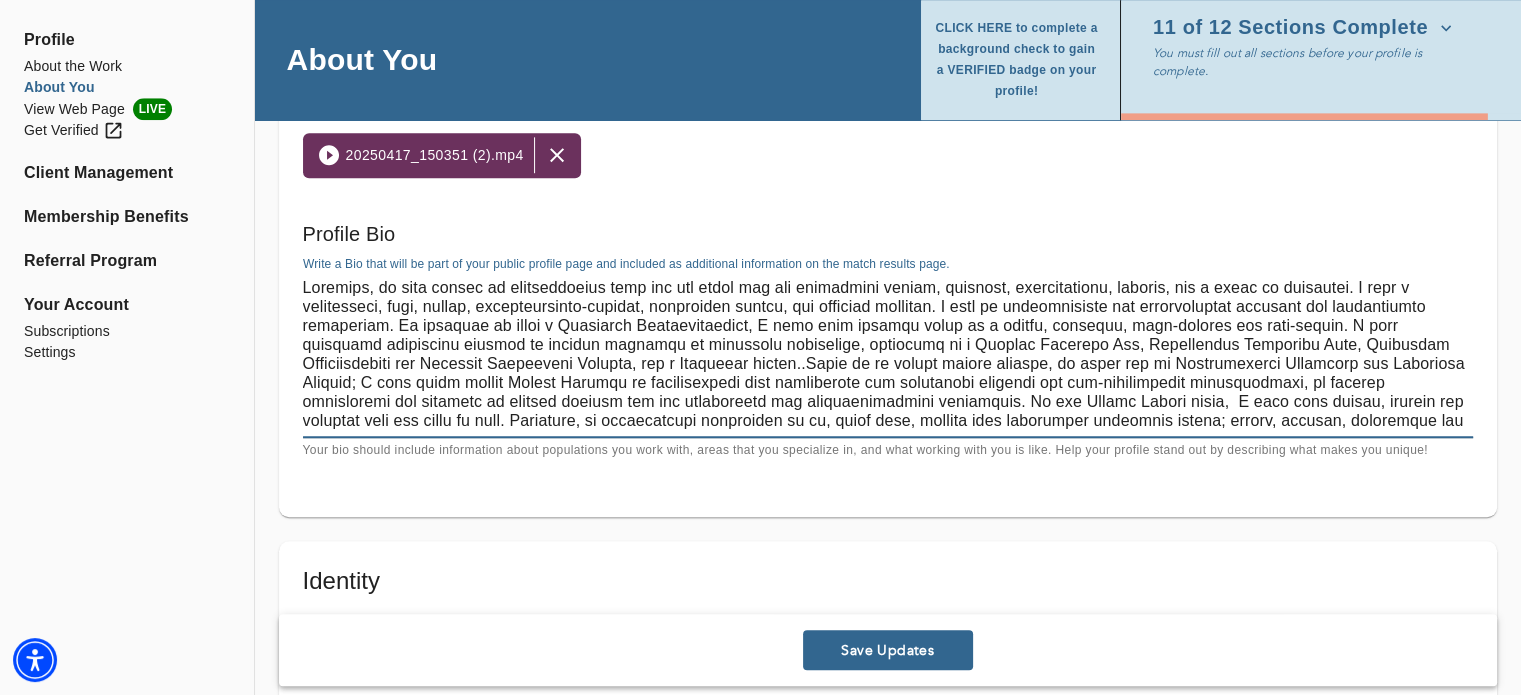 click at bounding box center (888, 355) 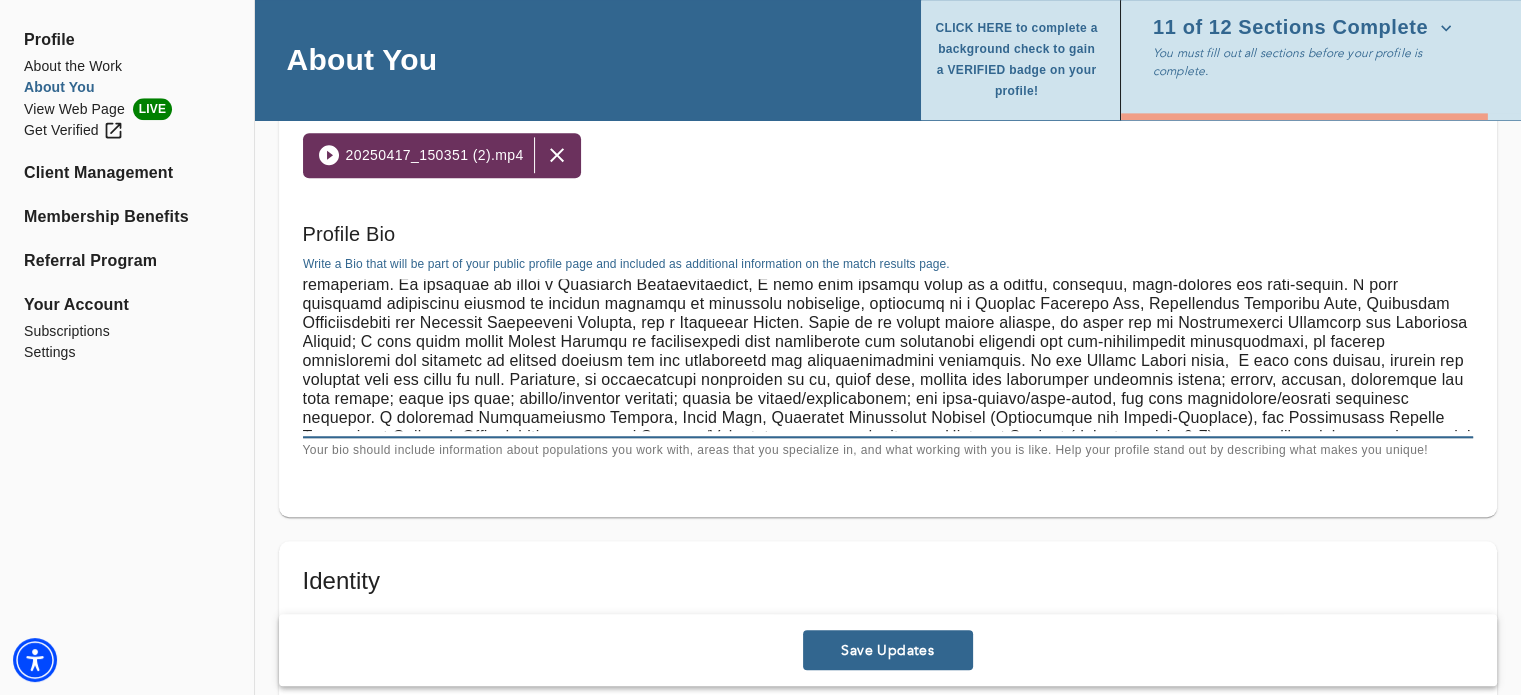 scroll, scrollTop: 46, scrollLeft: 0, axis: vertical 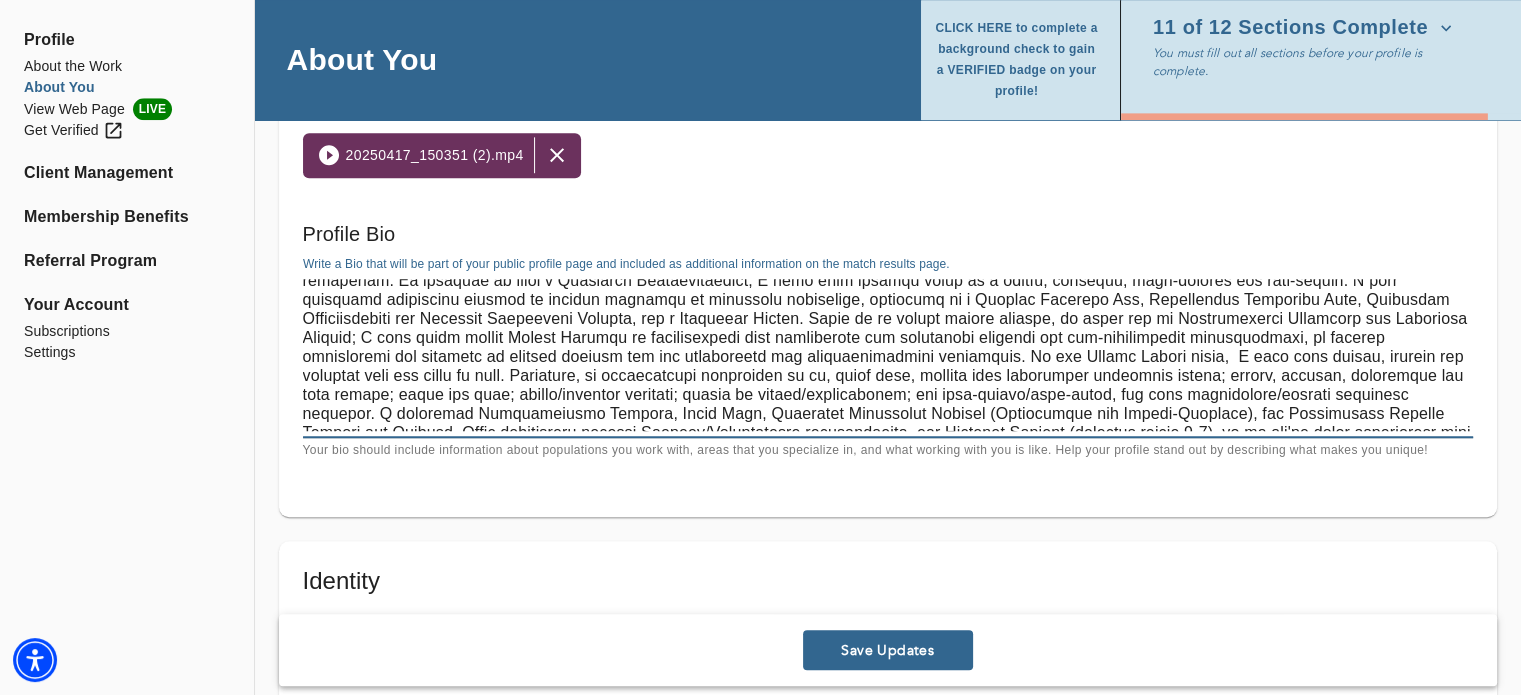 drag, startPoint x: 904, startPoint y: 357, endPoint x: 1099, endPoint y: 355, distance: 195.01025 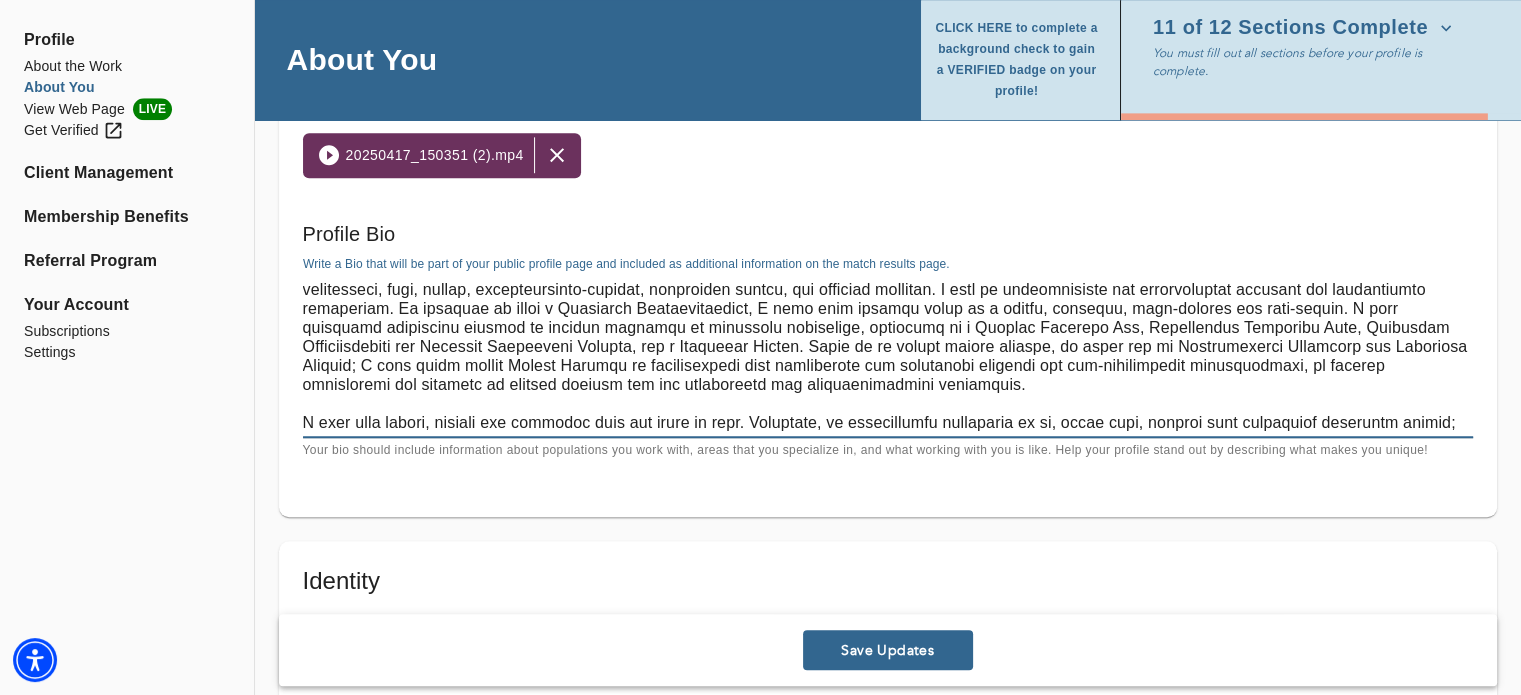 scroll, scrollTop: 0, scrollLeft: 0, axis: both 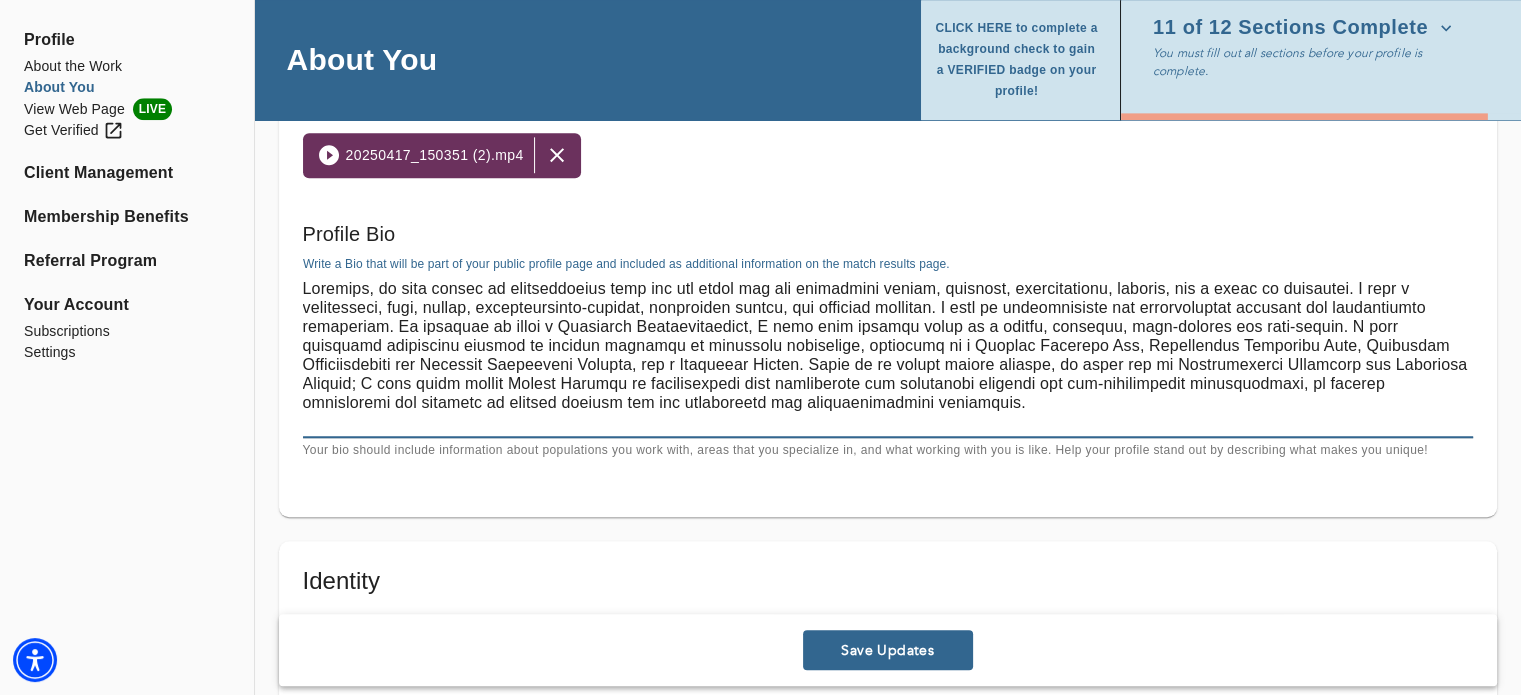 click at bounding box center (888, 355) 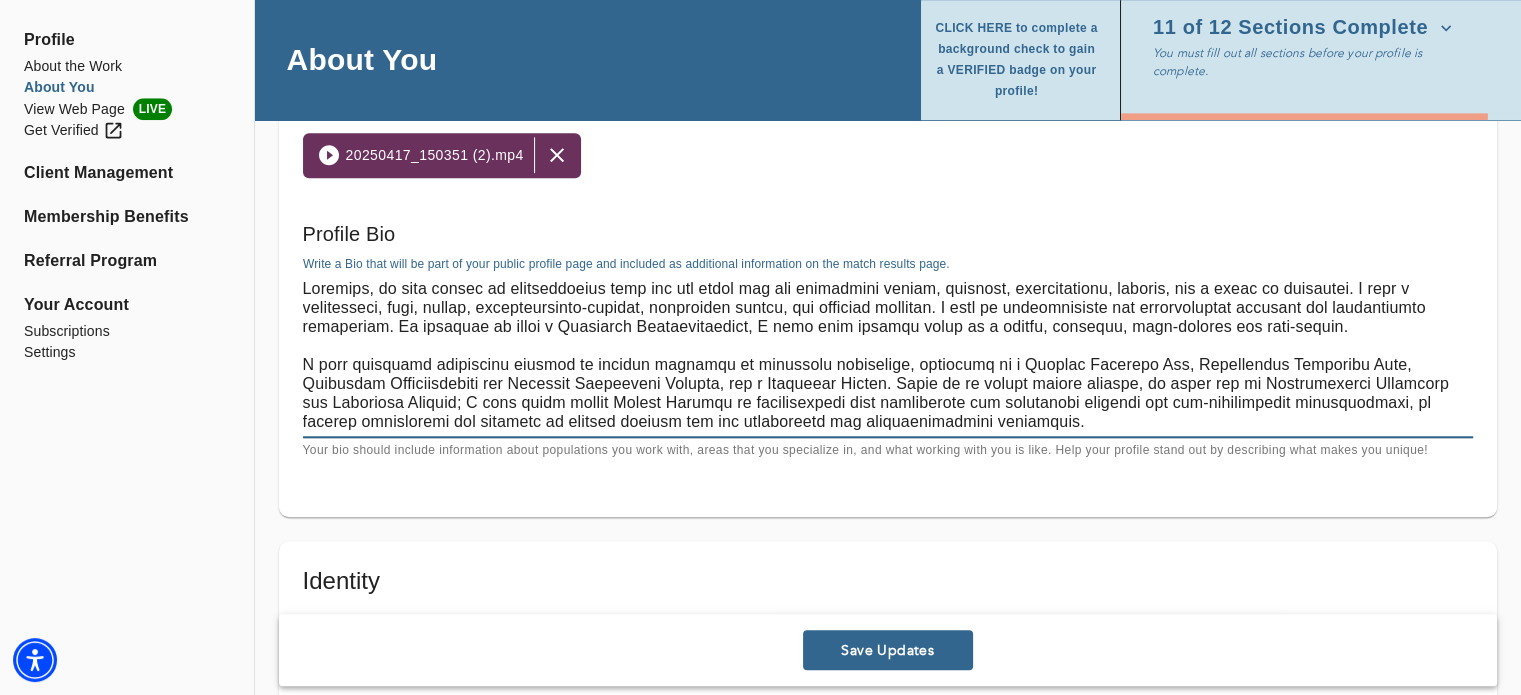 click at bounding box center (888, 355) 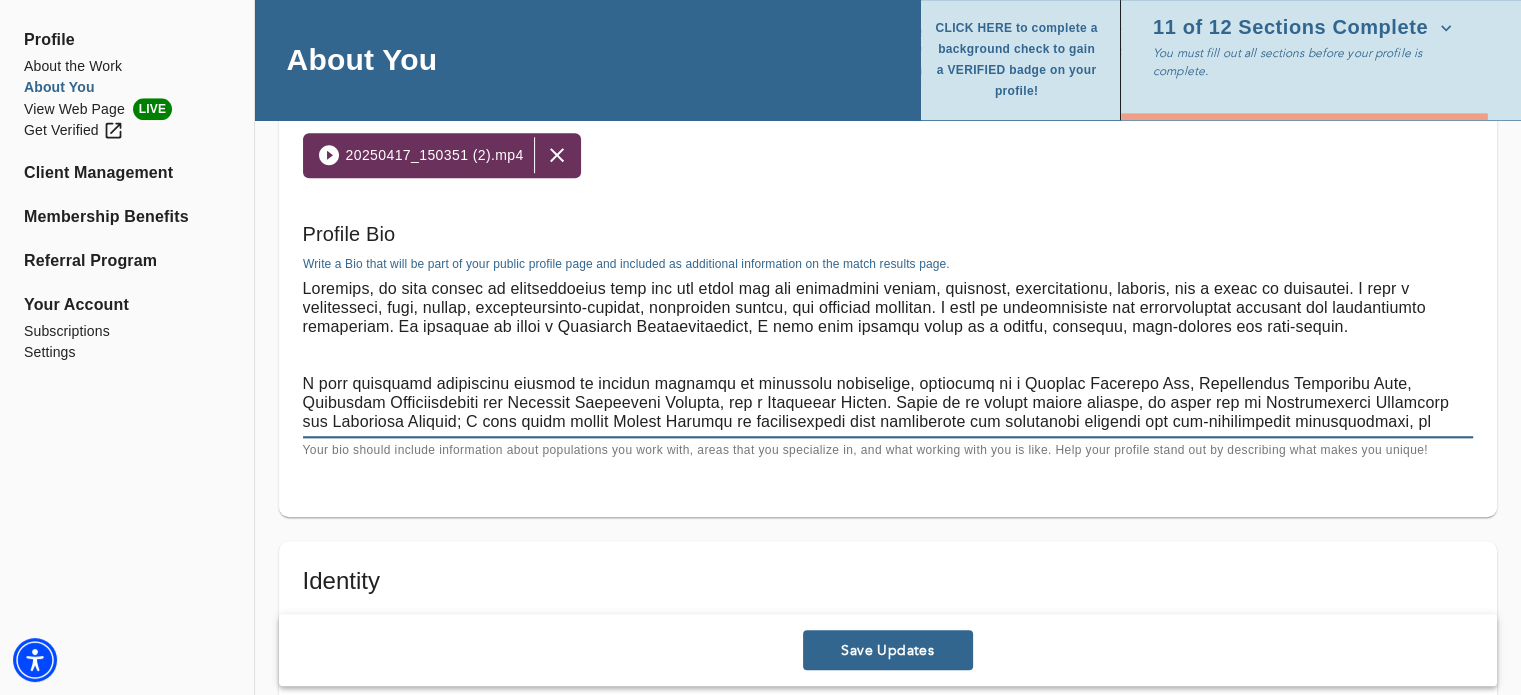 paste on "Clinical Supervisor, Presenter and Researcher (published on Emotional Pain Mediates the Link Between Preoccupied Attachment and Non-Suicidal Self-Injury in High Suicide Risk Psychiatric Inpatients; and Construal Level and Conflict Resolution in Romantic Relationships), Advocate, and Volunteer." 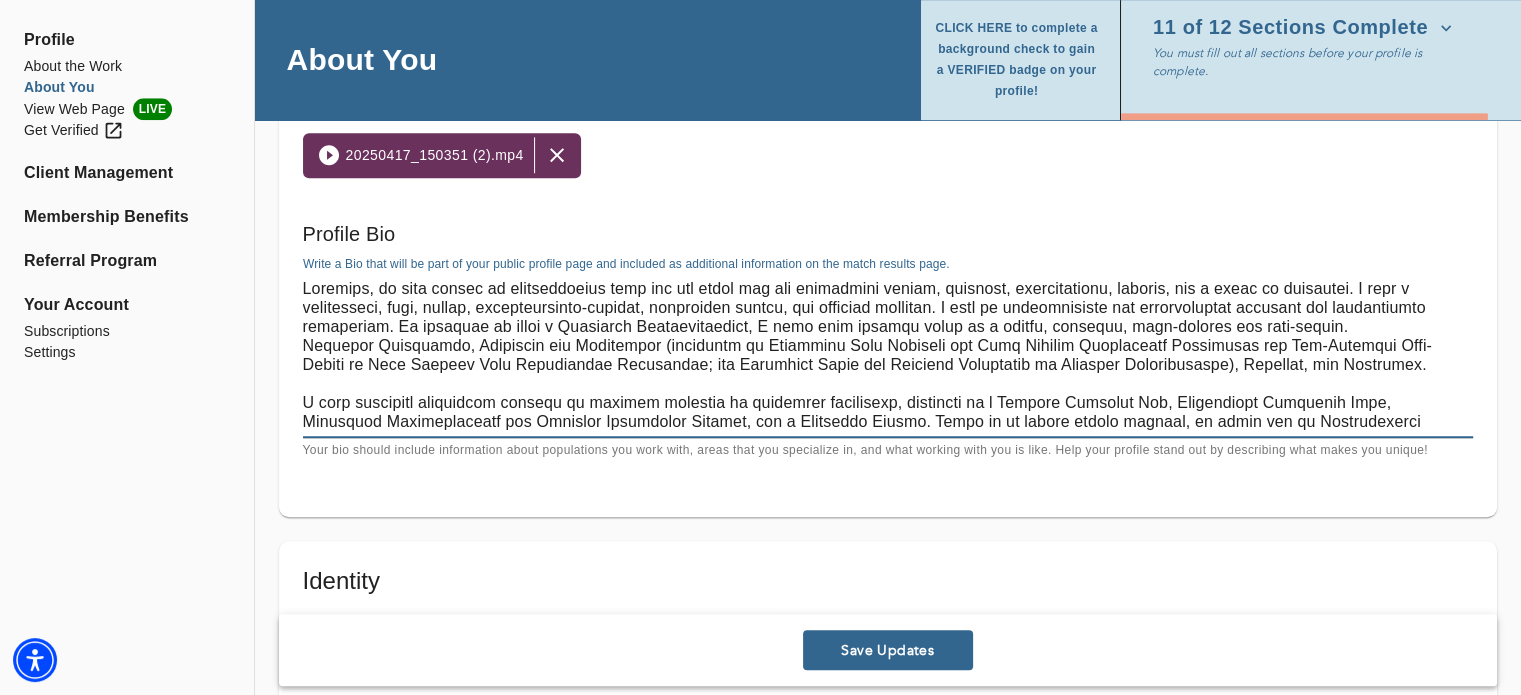 drag, startPoint x: 964, startPoint y: 330, endPoint x: 1311, endPoint y: 326, distance: 347.02304 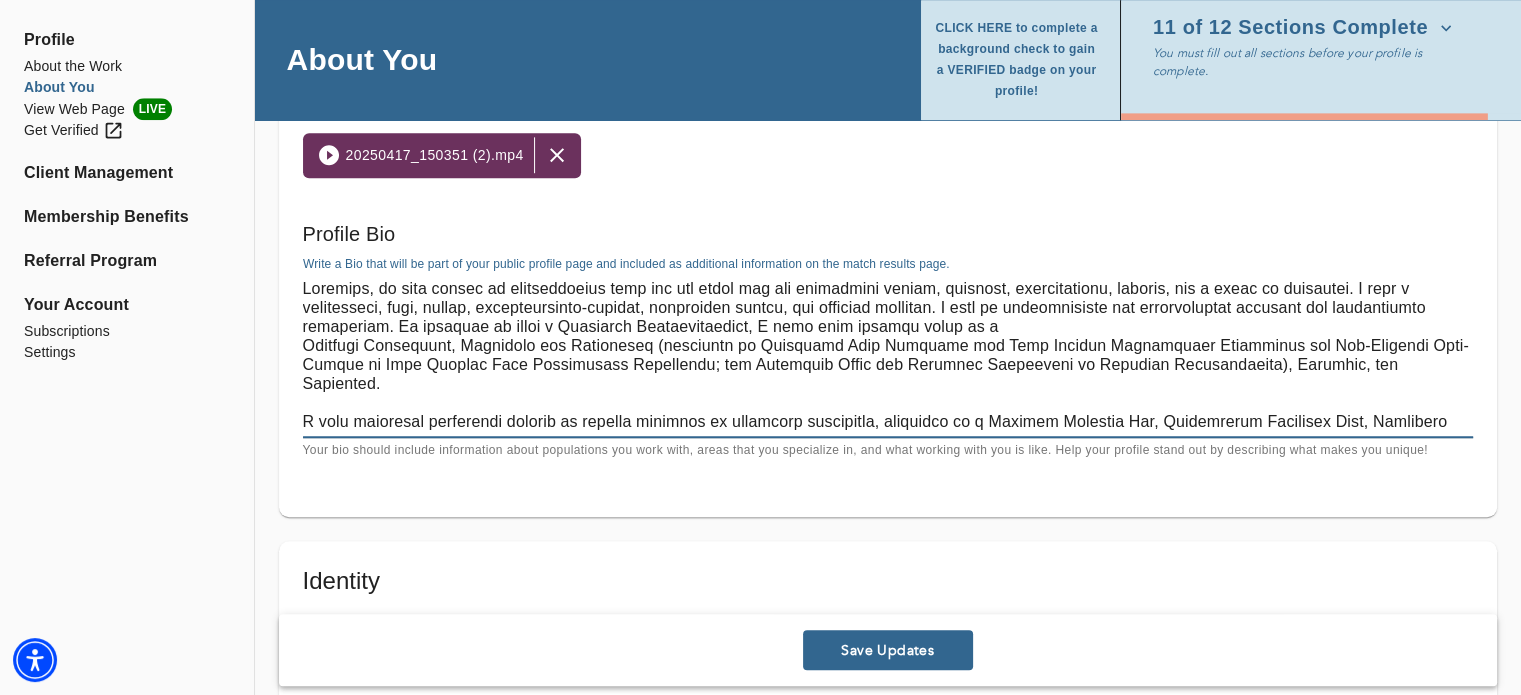 click at bounding box center (888, 355) 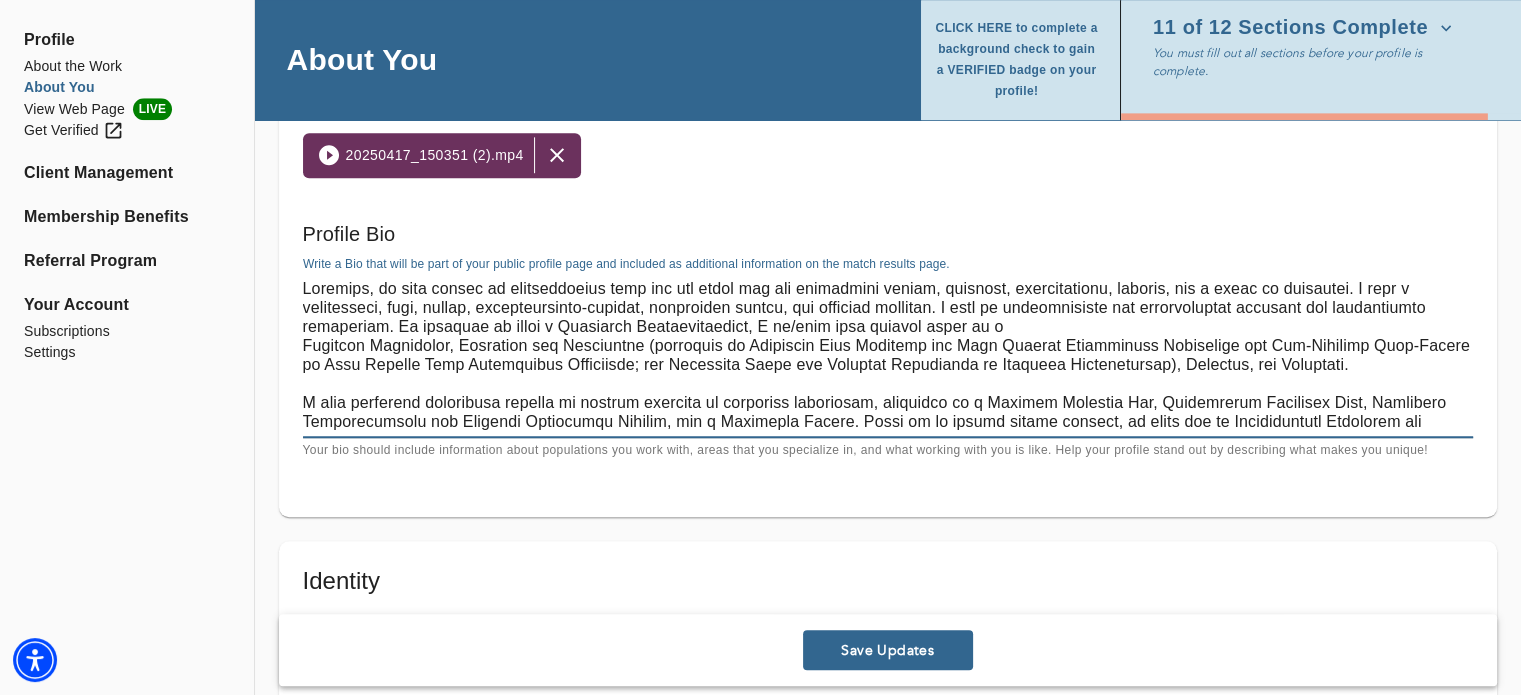 click at bounding box center [888, 355] 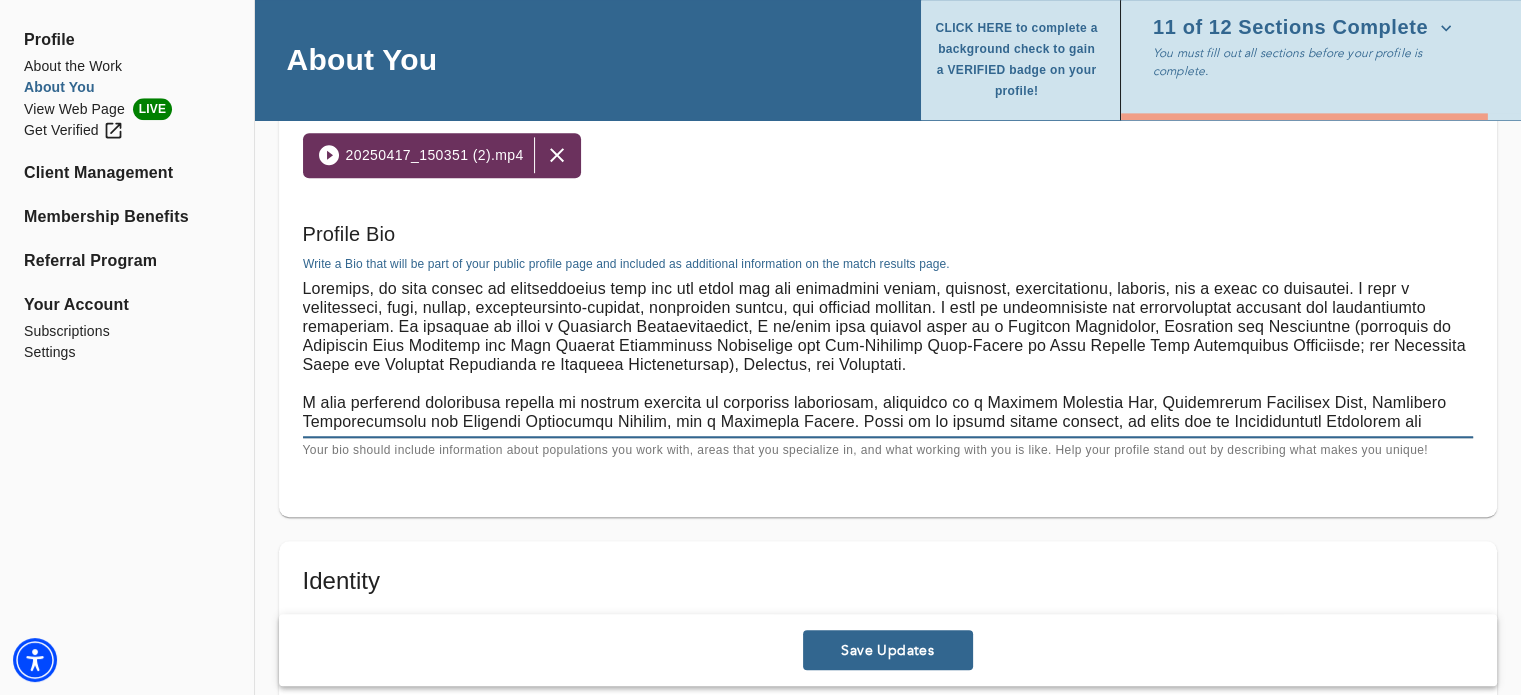 click at bounding box center (888, 355) 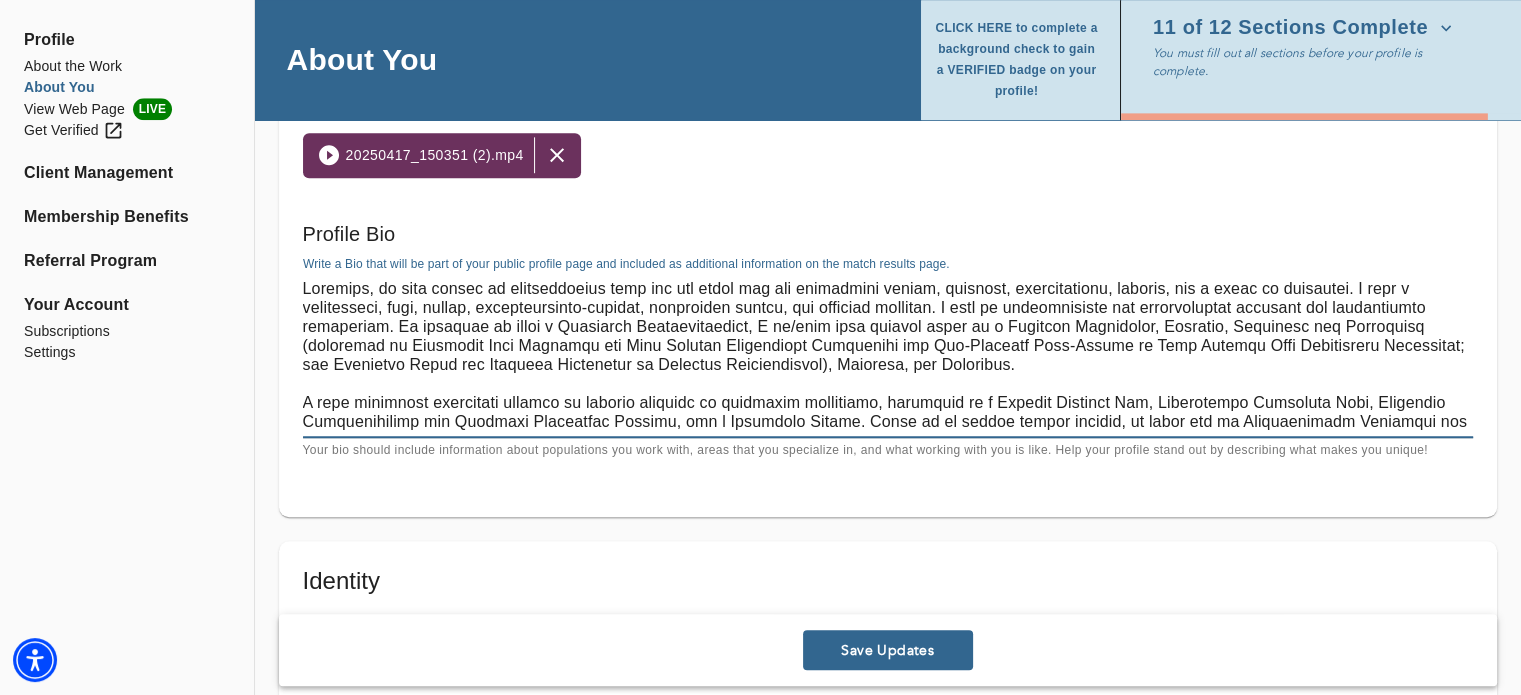 click at bounding box center [888, 355] 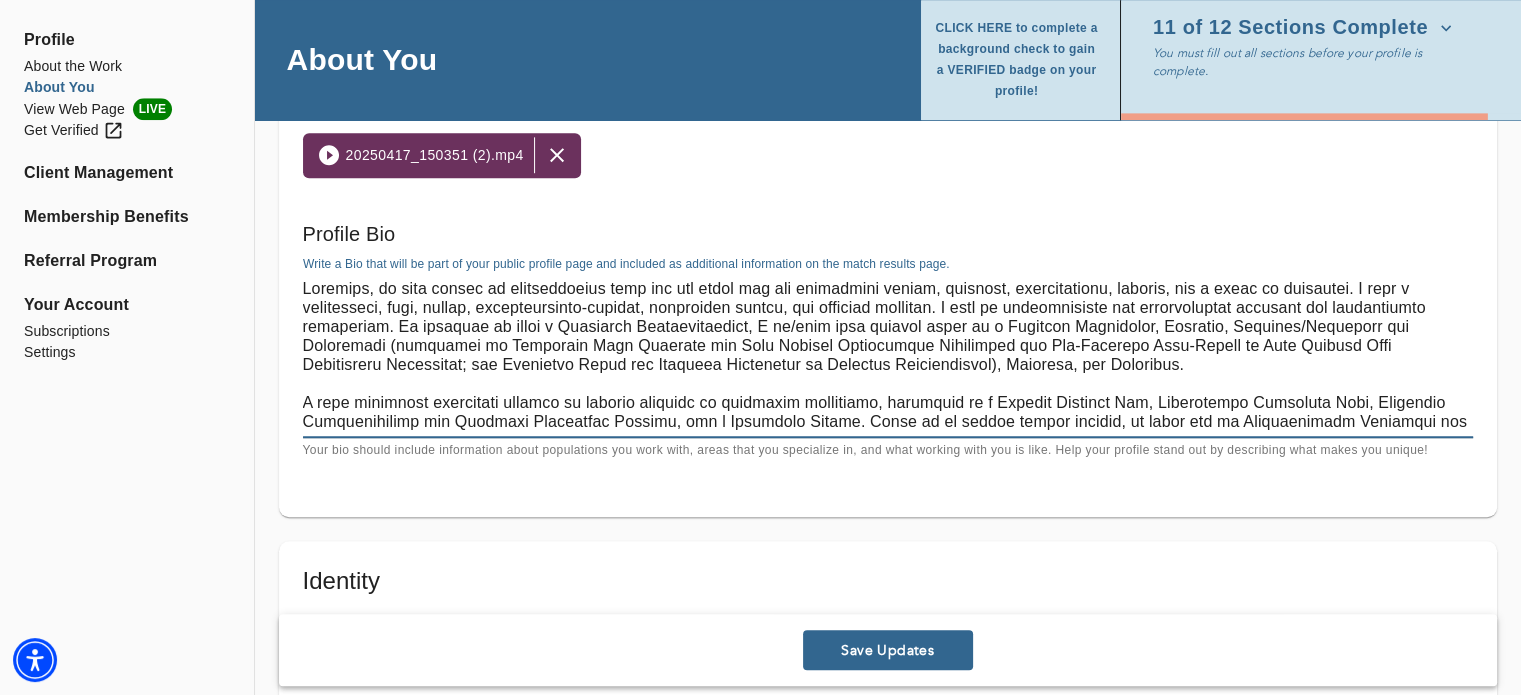 drag, startPoint x: 391, startPoint y: 342, endPoint x: 933, endPoint y: 343, distance: 542.0009 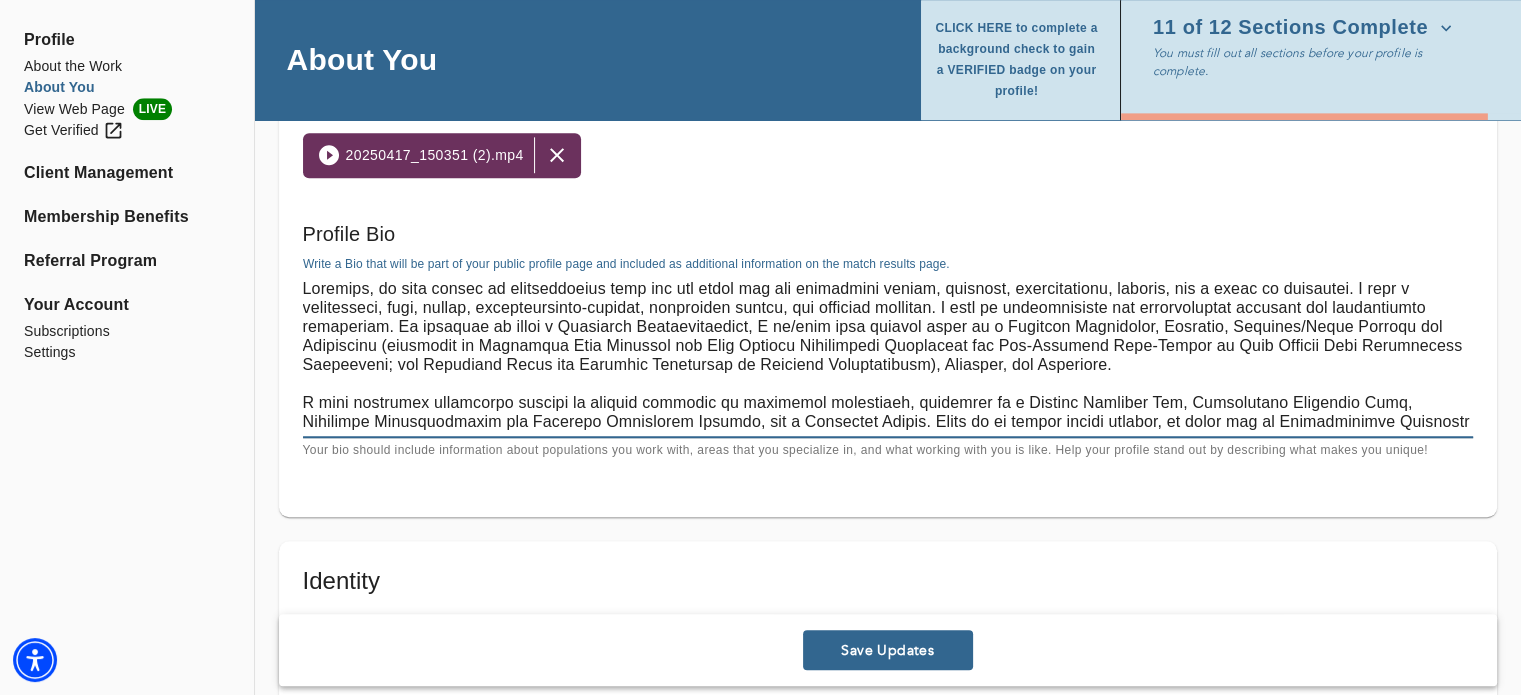 drag, startPoint x: 905, startPoint y: 365, endPoint x: 385, endPoint y: 348, distance: 520.27783 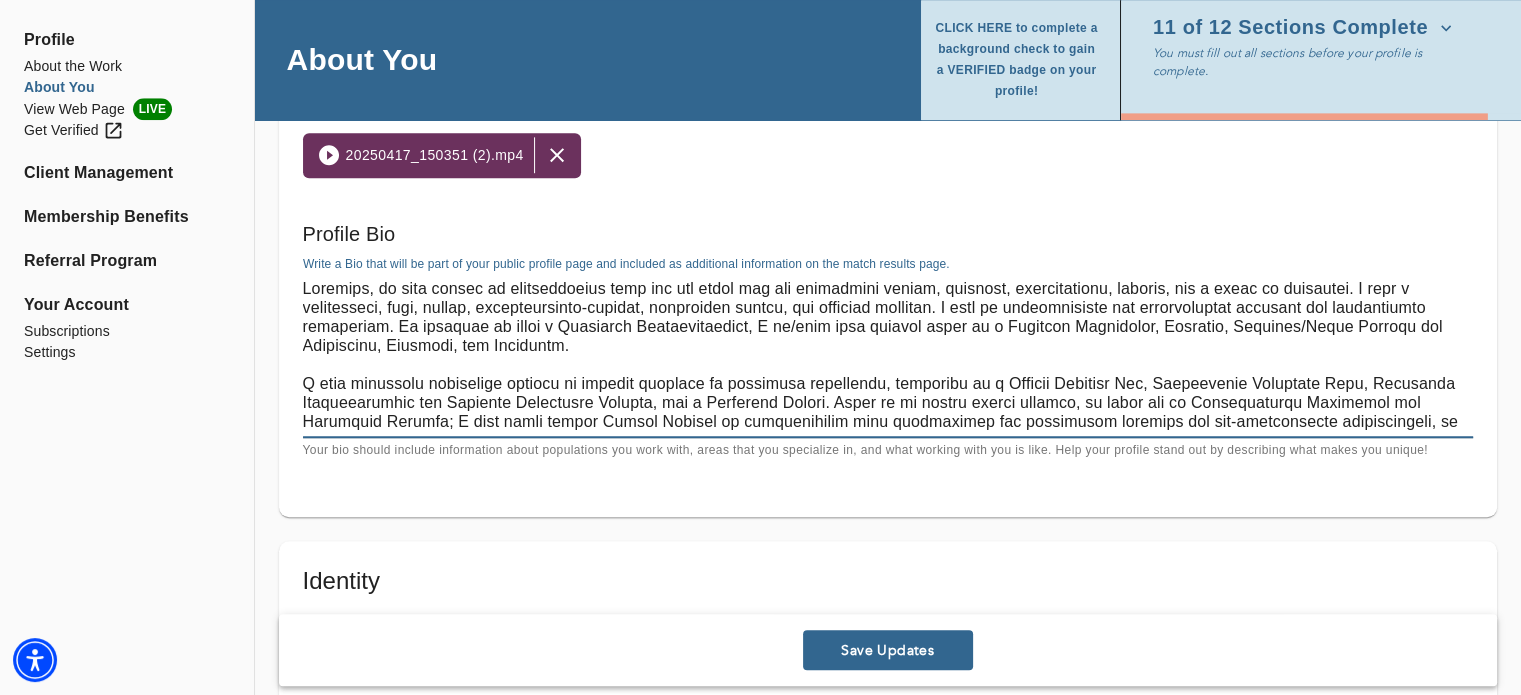 drag, startPoint x: 755, startPoint y: 324, endPoint x: 946, endPoint y: 317, distance: 191.12823 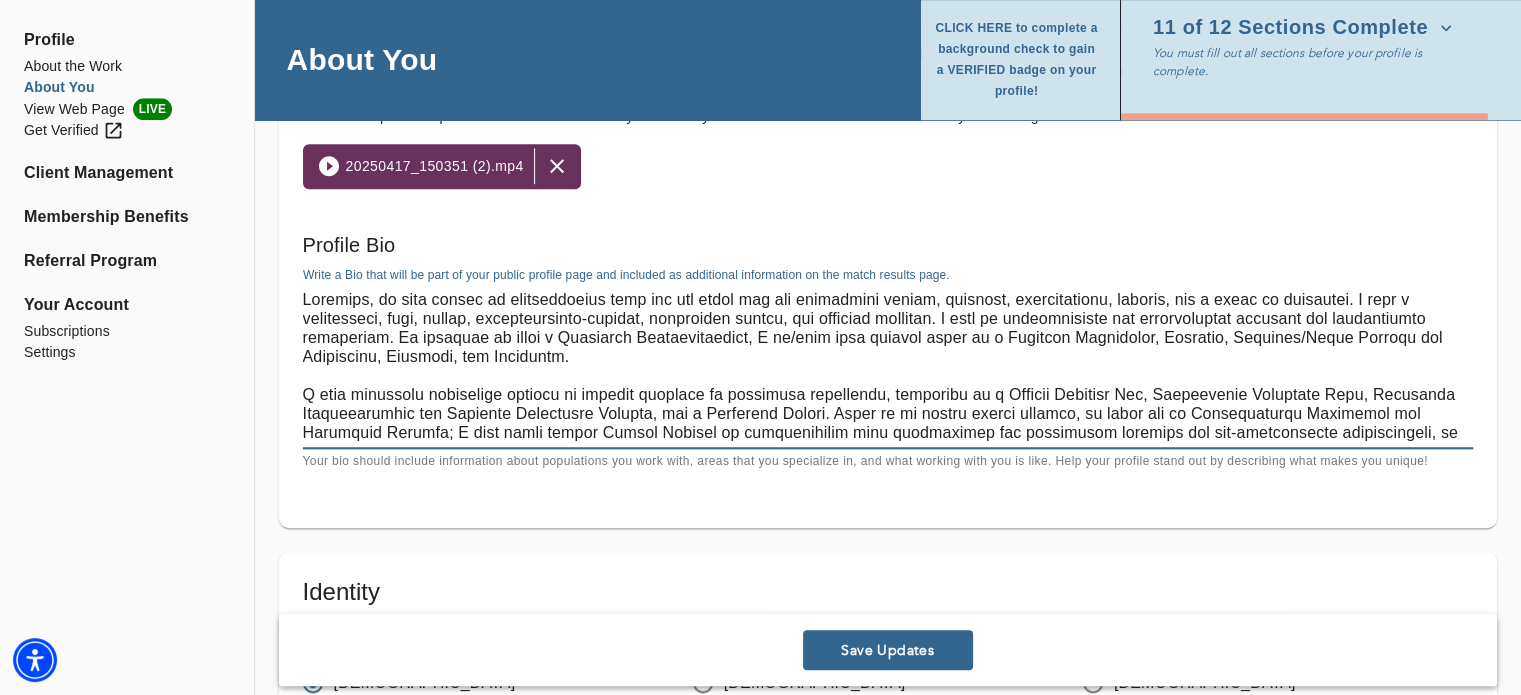 scroll, scrollTop: 1394, scrollLeft: 0, axis: vertical 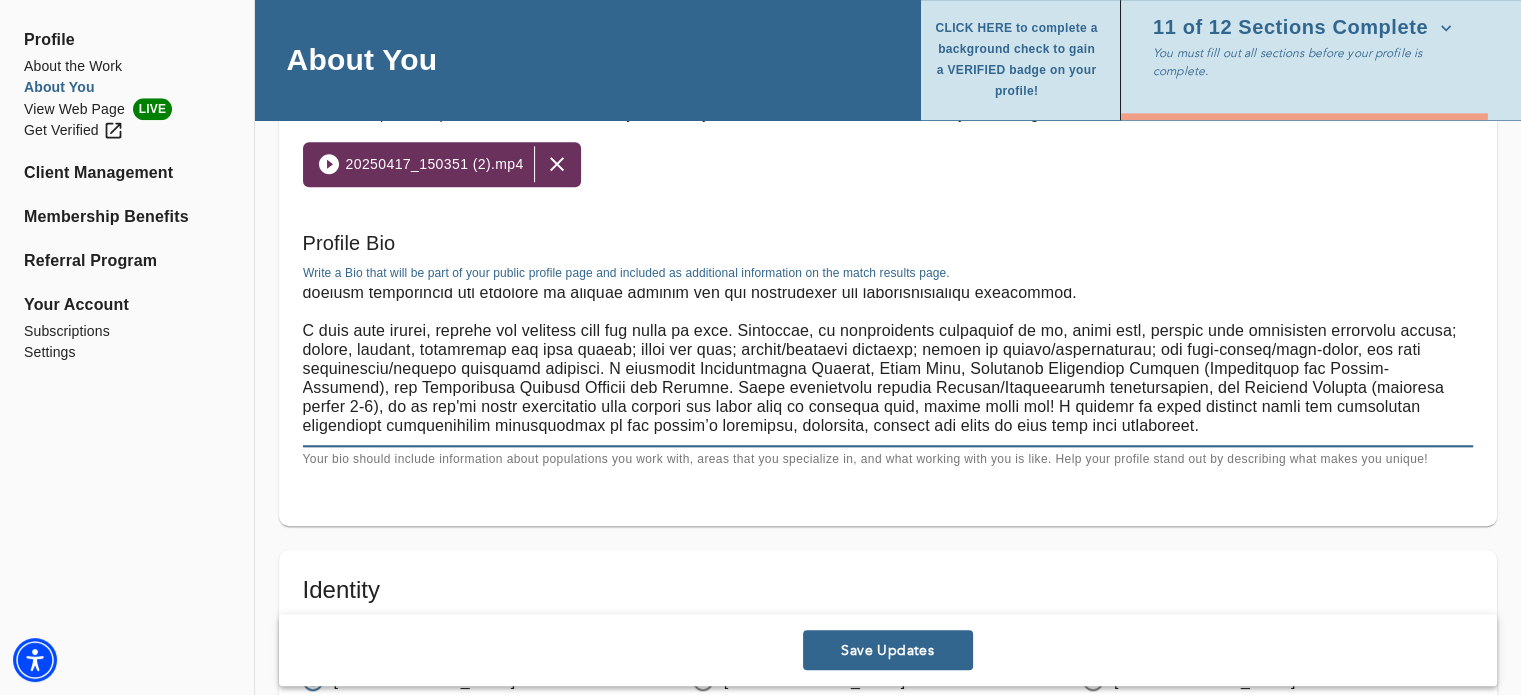 click at bounding box center (888, 364) 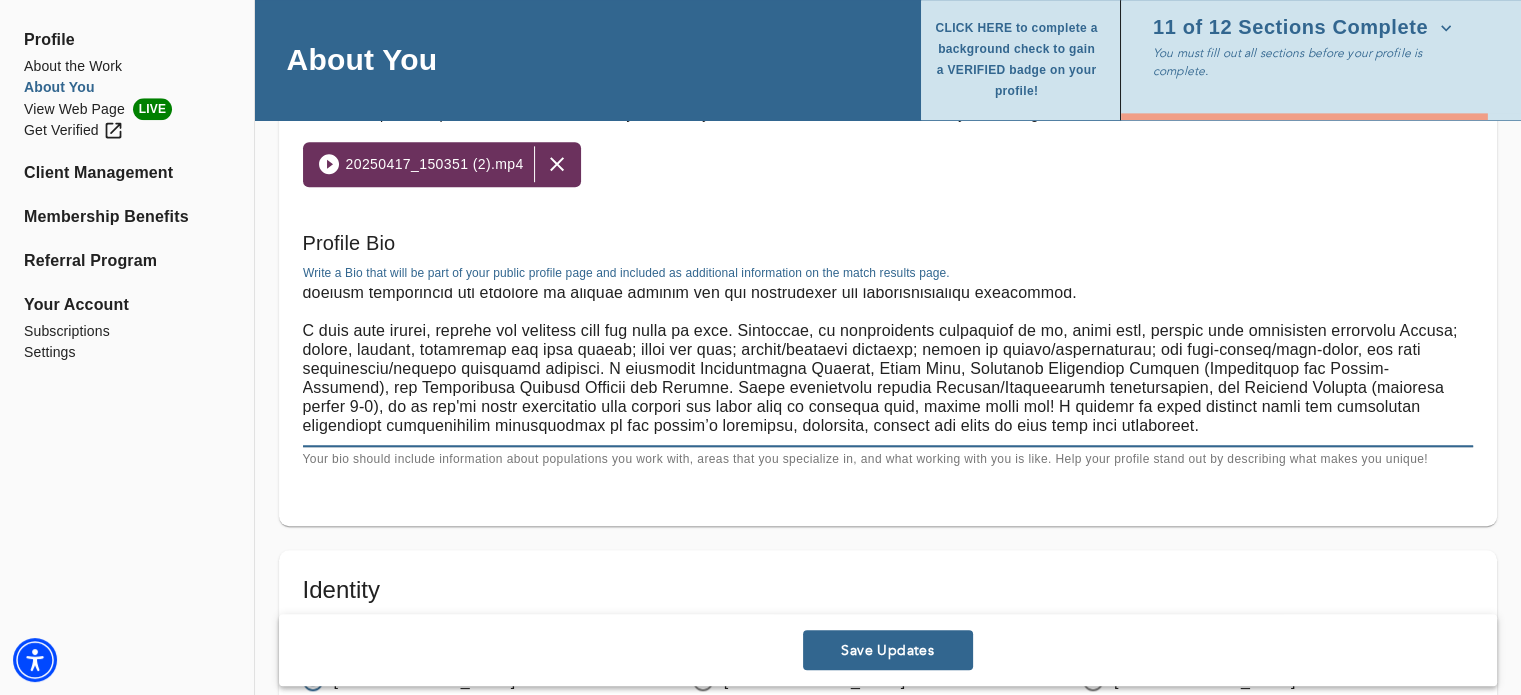 click at bounding box center [888, 364] 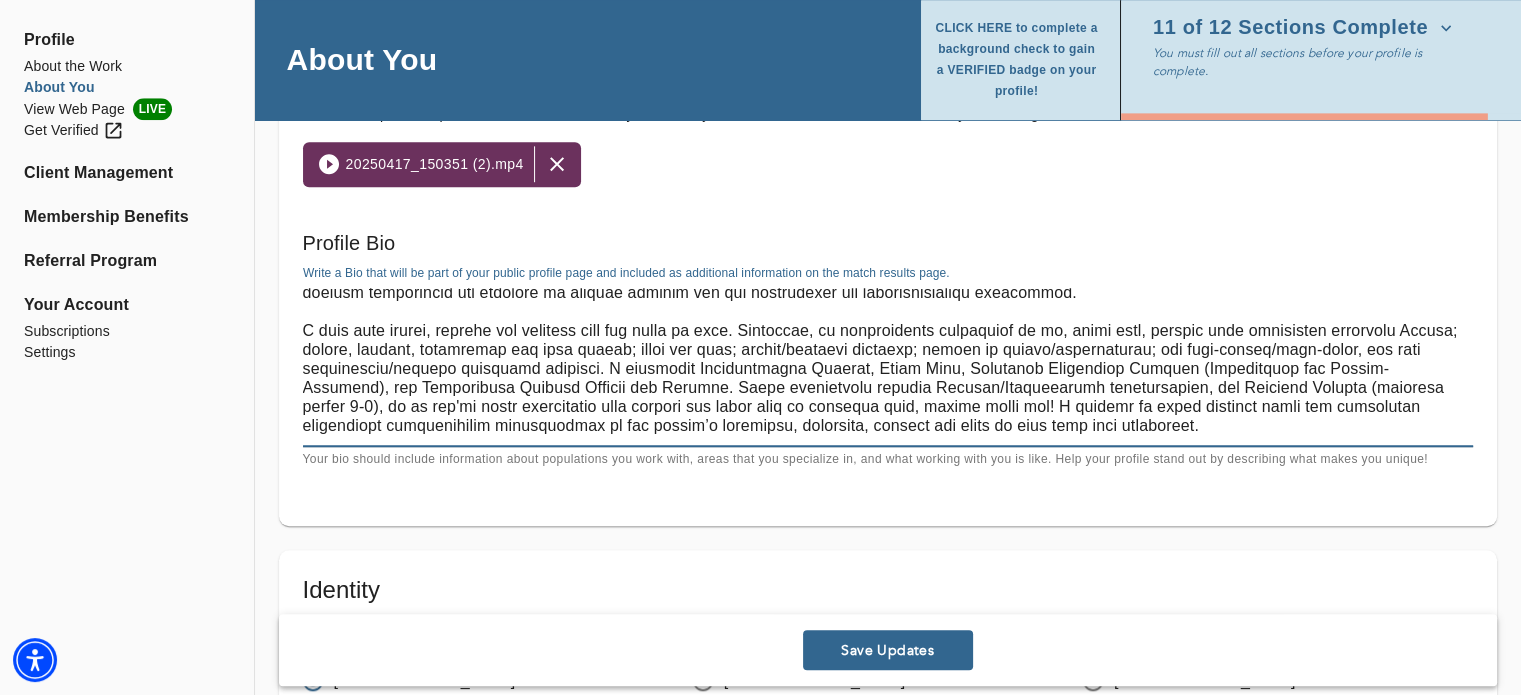 drag, startPoint x: 369, startPoint y: 351, endPoint x: 609, endPoint y: 345, distance: 240.07498 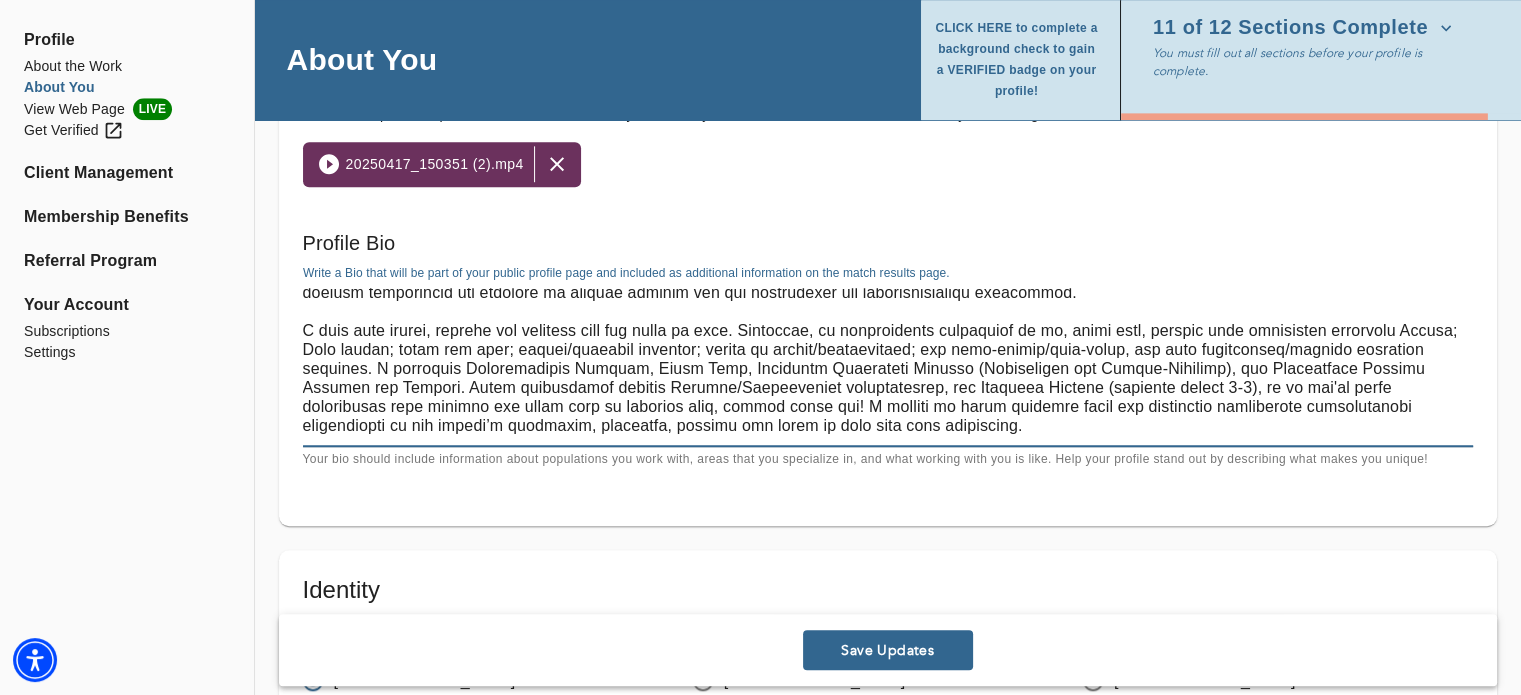 click at bounding box center [888, 364] 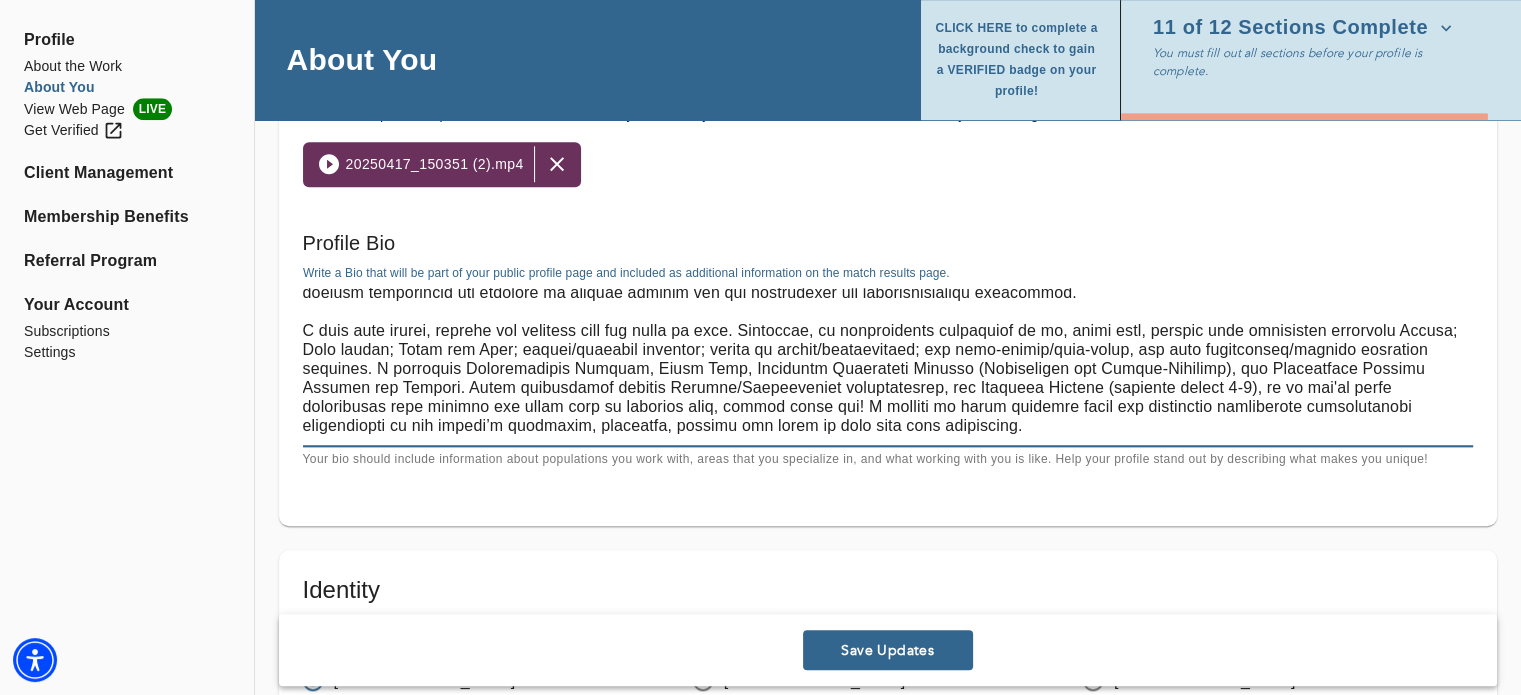 click at bounding box center (888, 364) 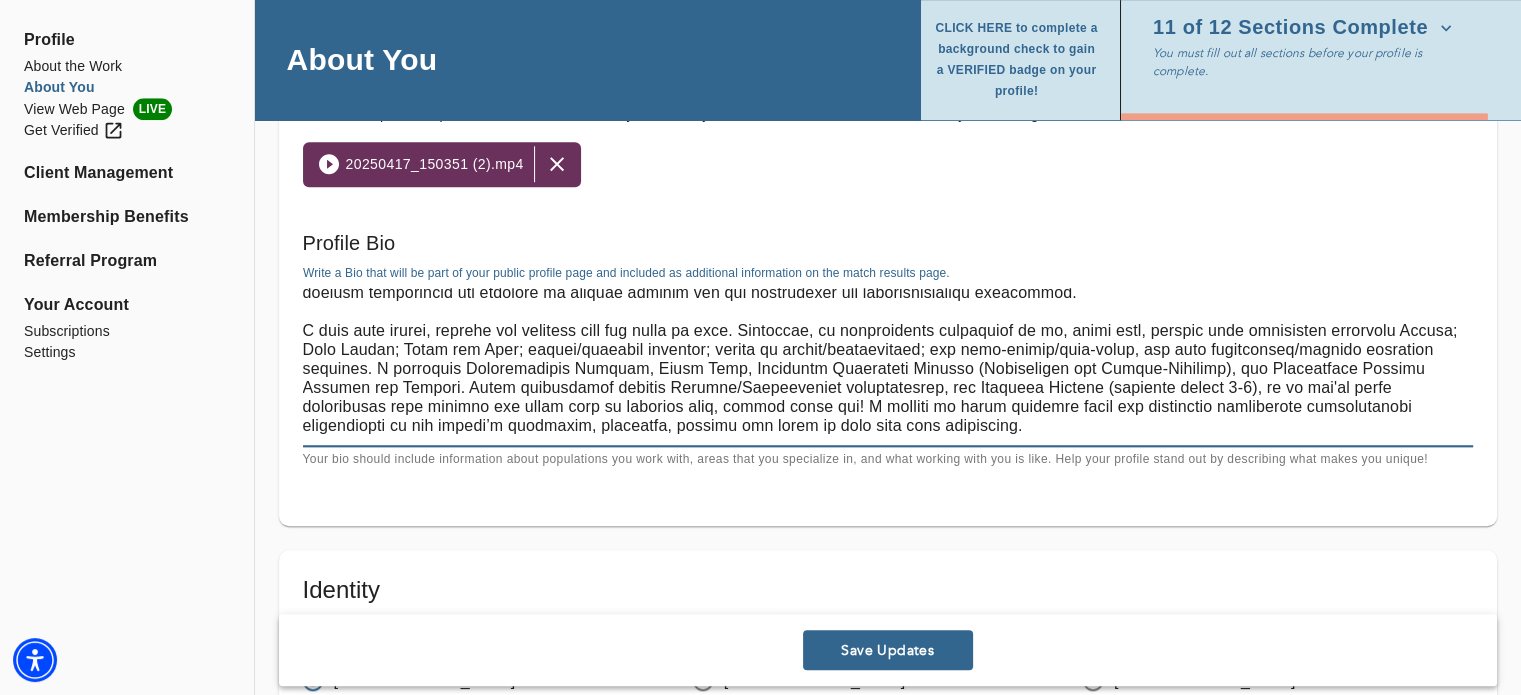 click at bounding box center (888, 364) 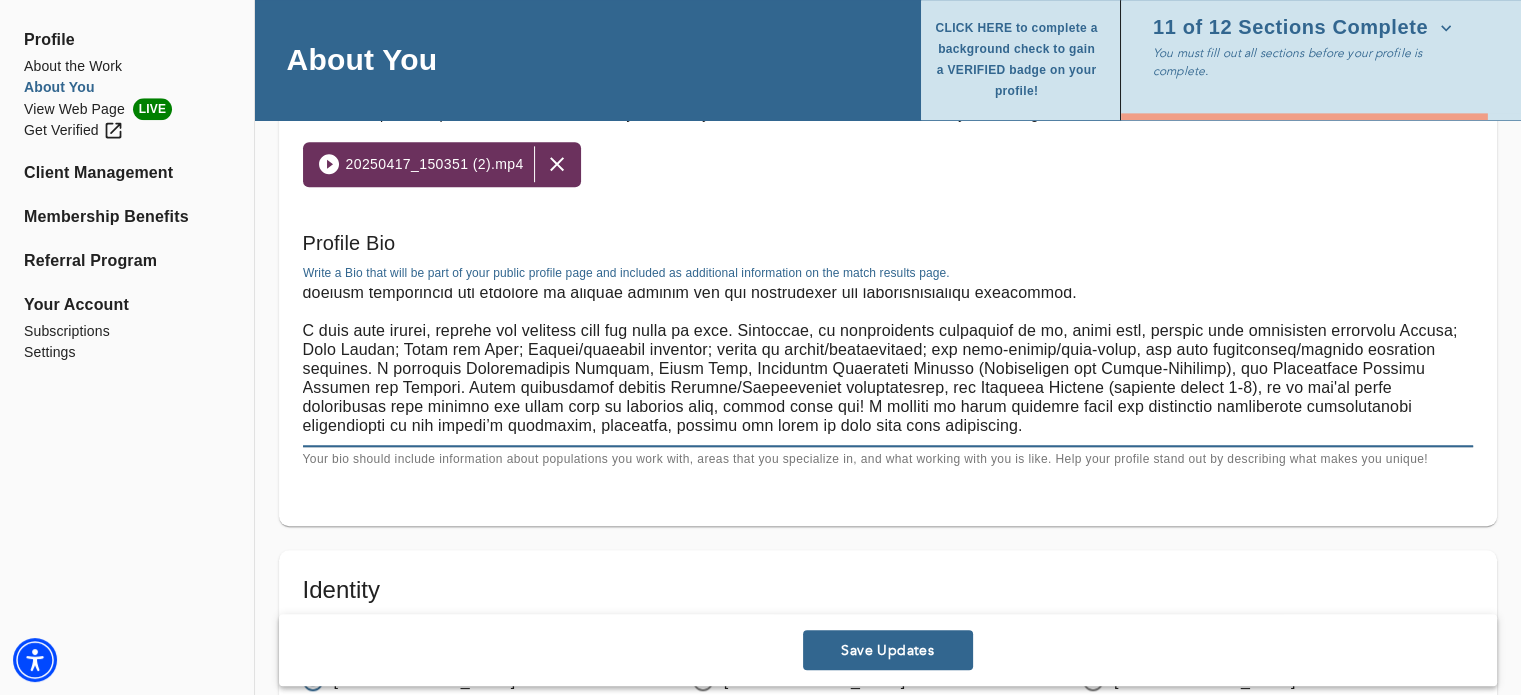 click at bounding box center [888, 364] 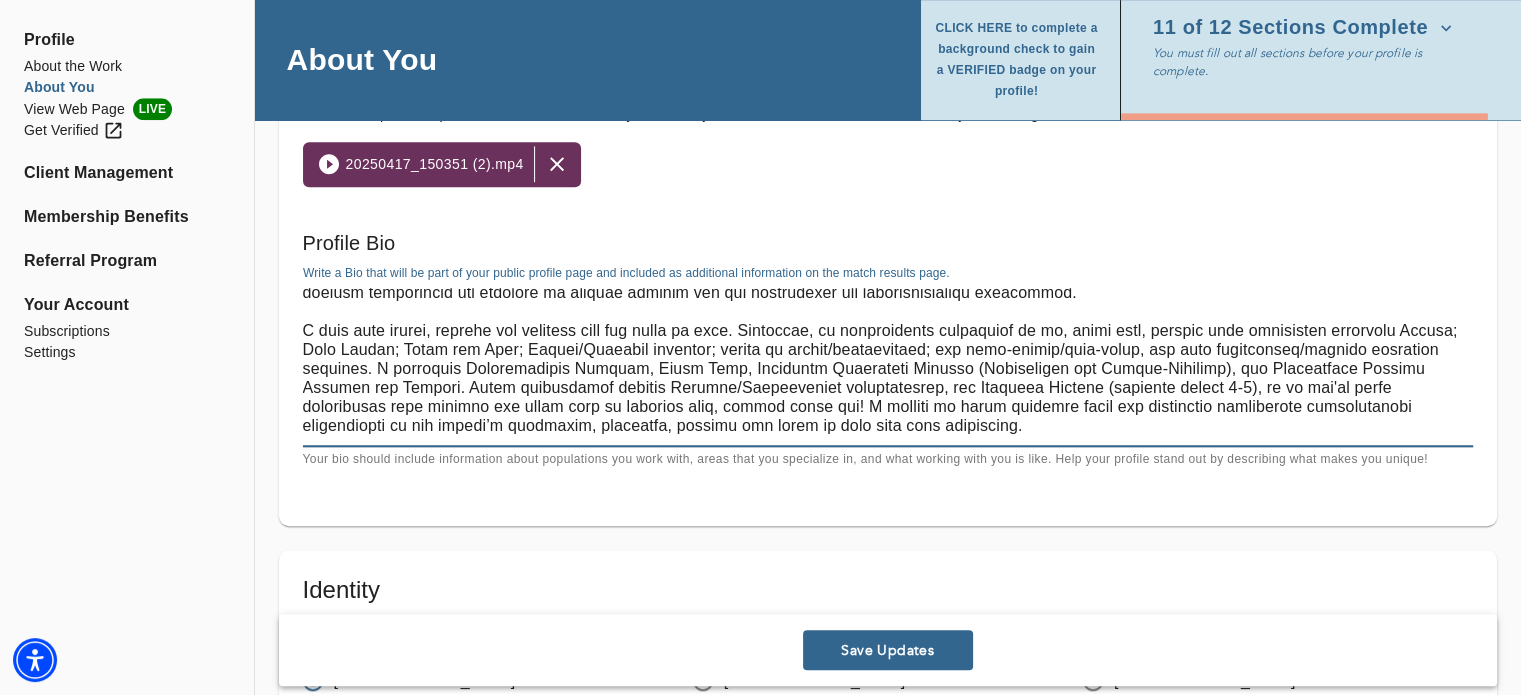 click at bounding box center [888, 364] 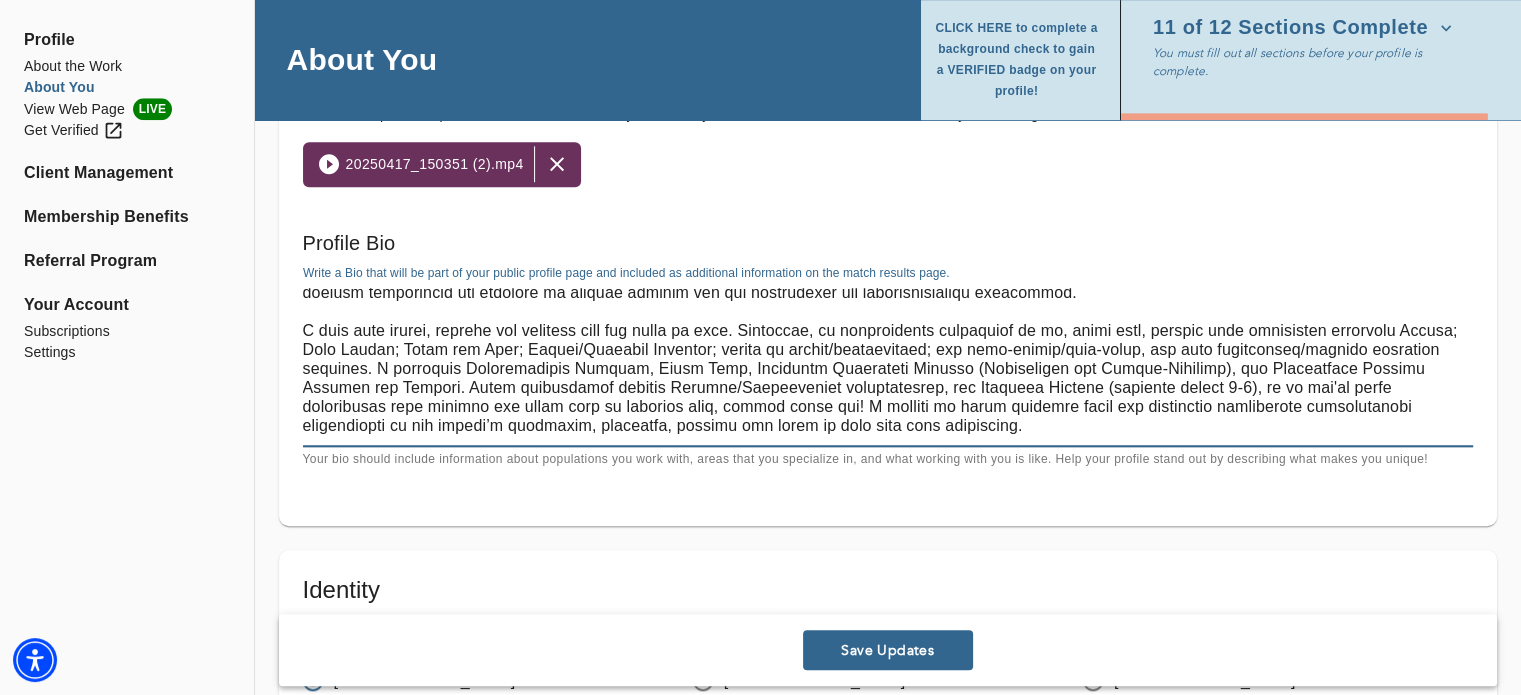 click at bounding box center [888, 364] 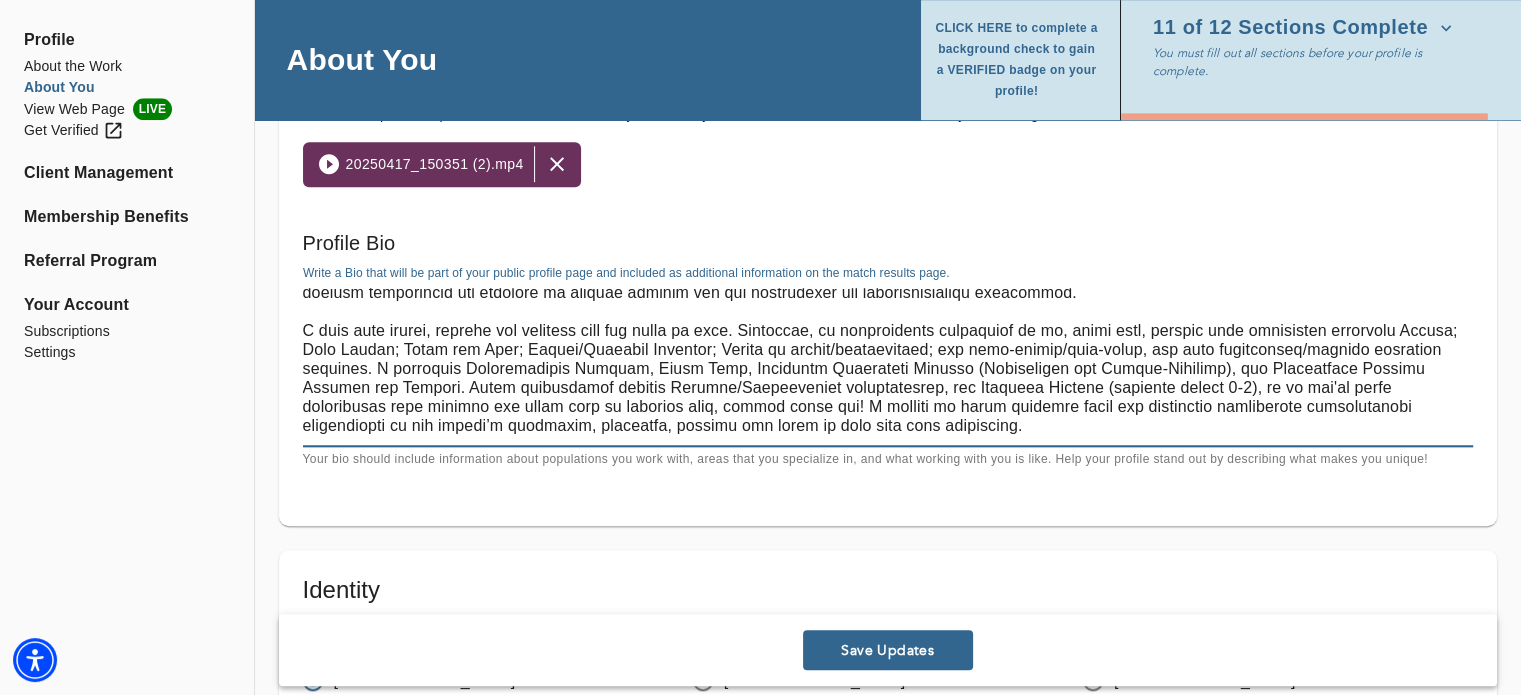 click at bounding box center (888, 364) 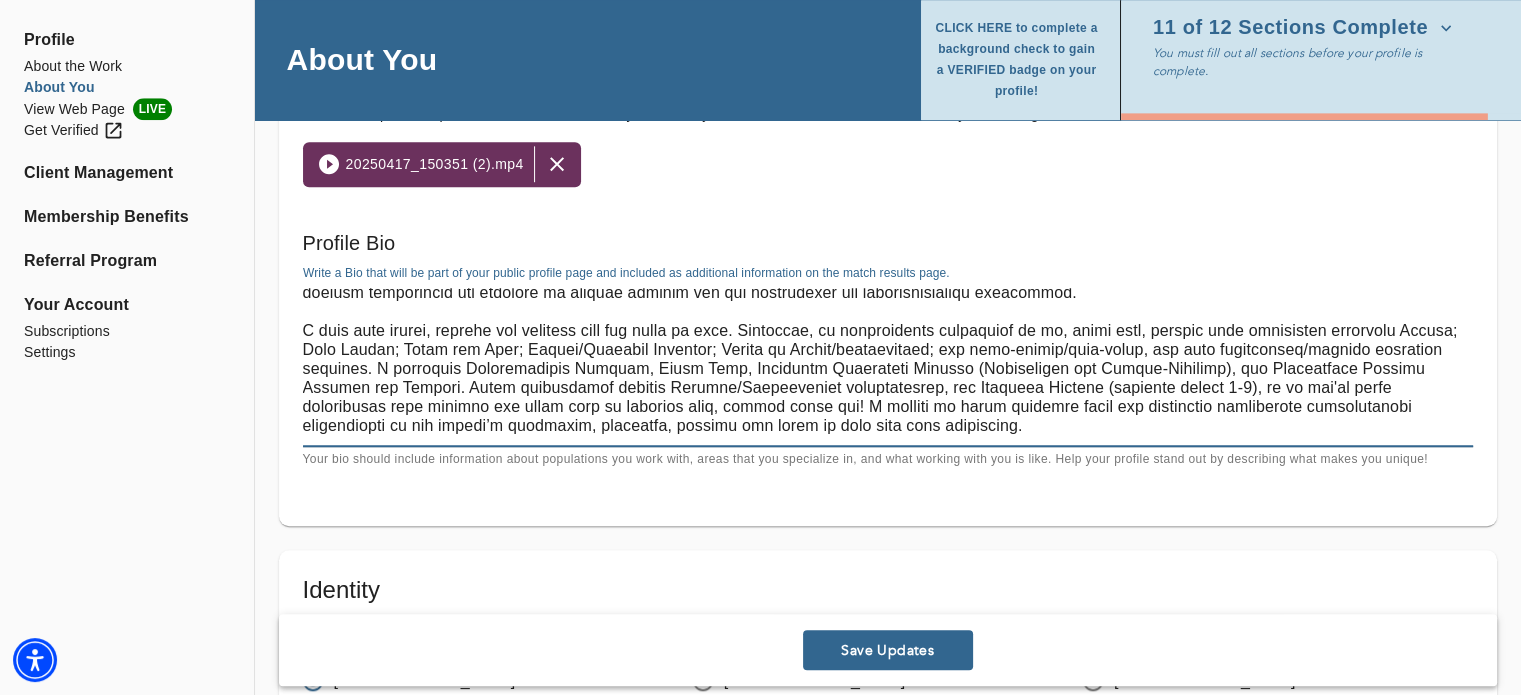 drag, startPoint x: 883, startPoint y: 350, endPoint x: 966, endPoint y: 350, distance: 83 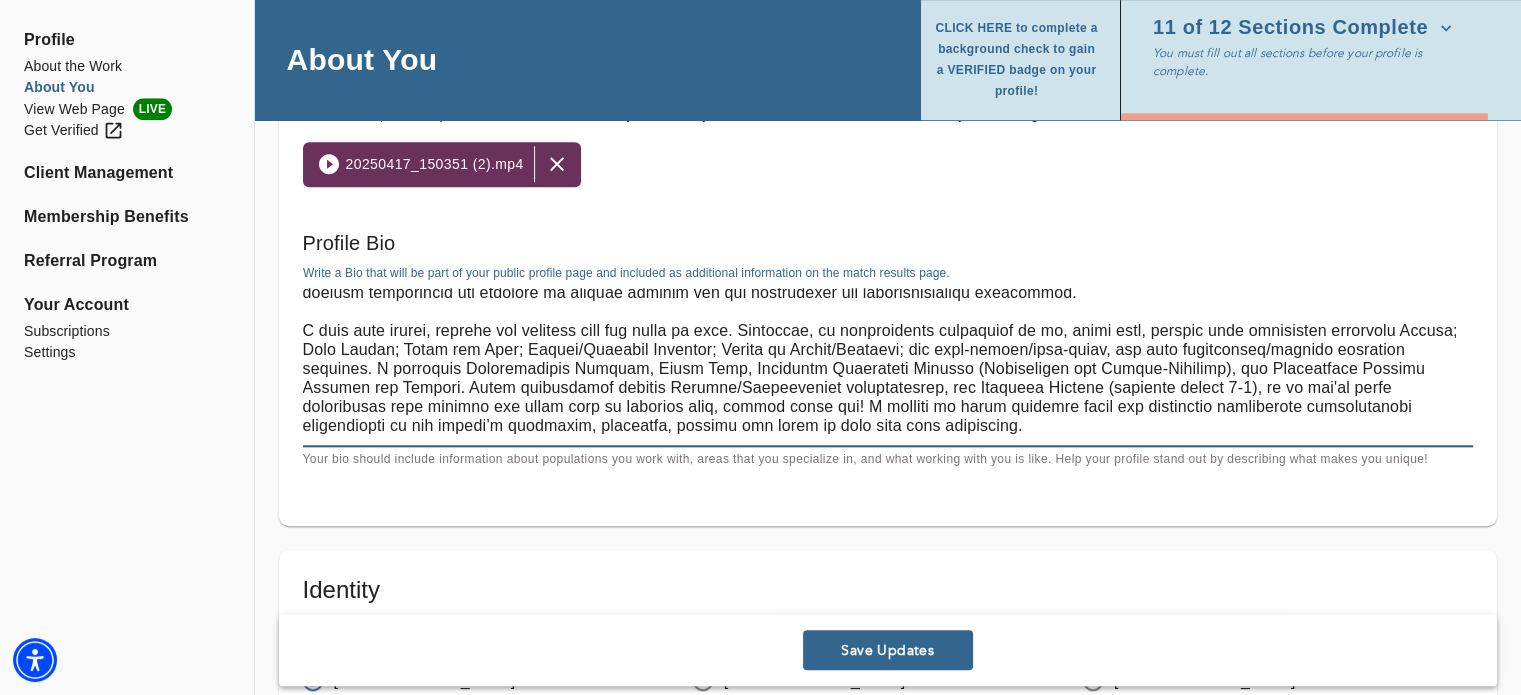 click at bounding box center (888, 364) 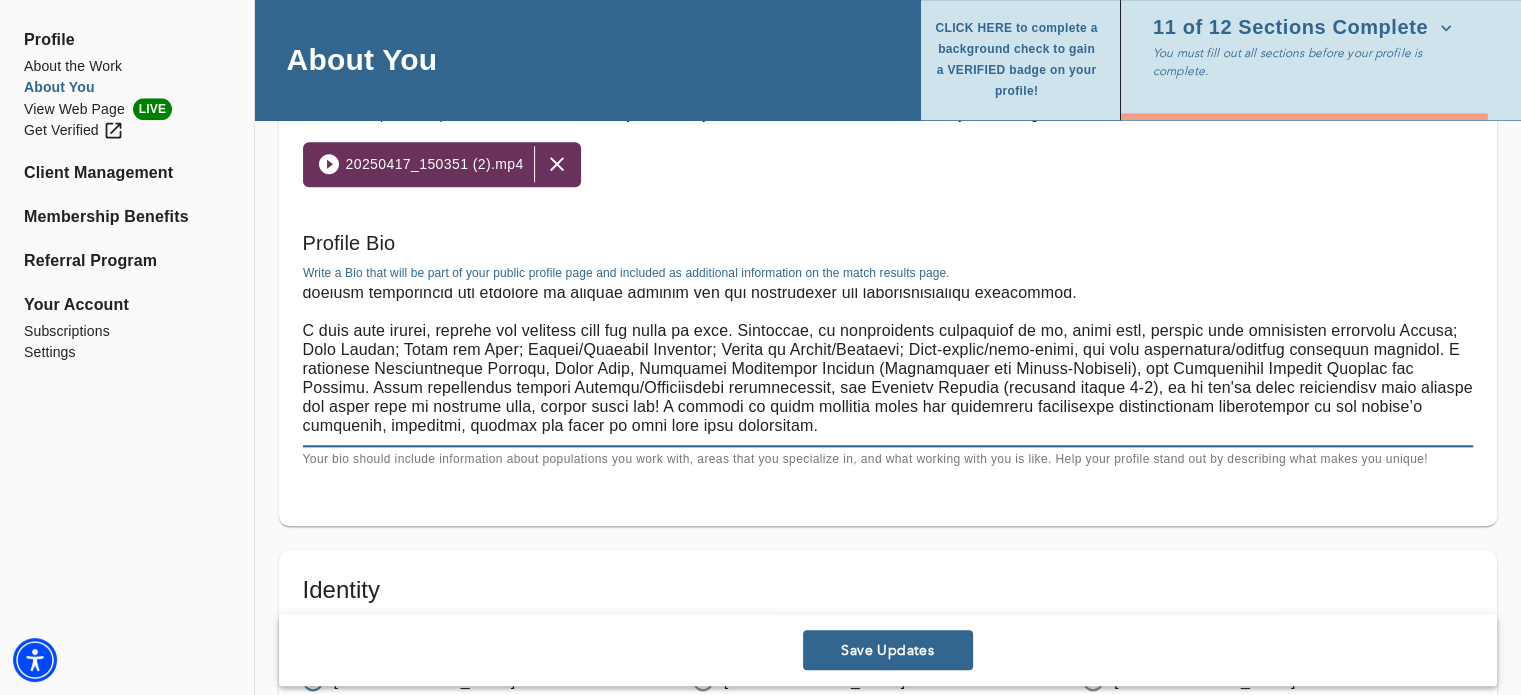 click at bounding box center [888, 364] 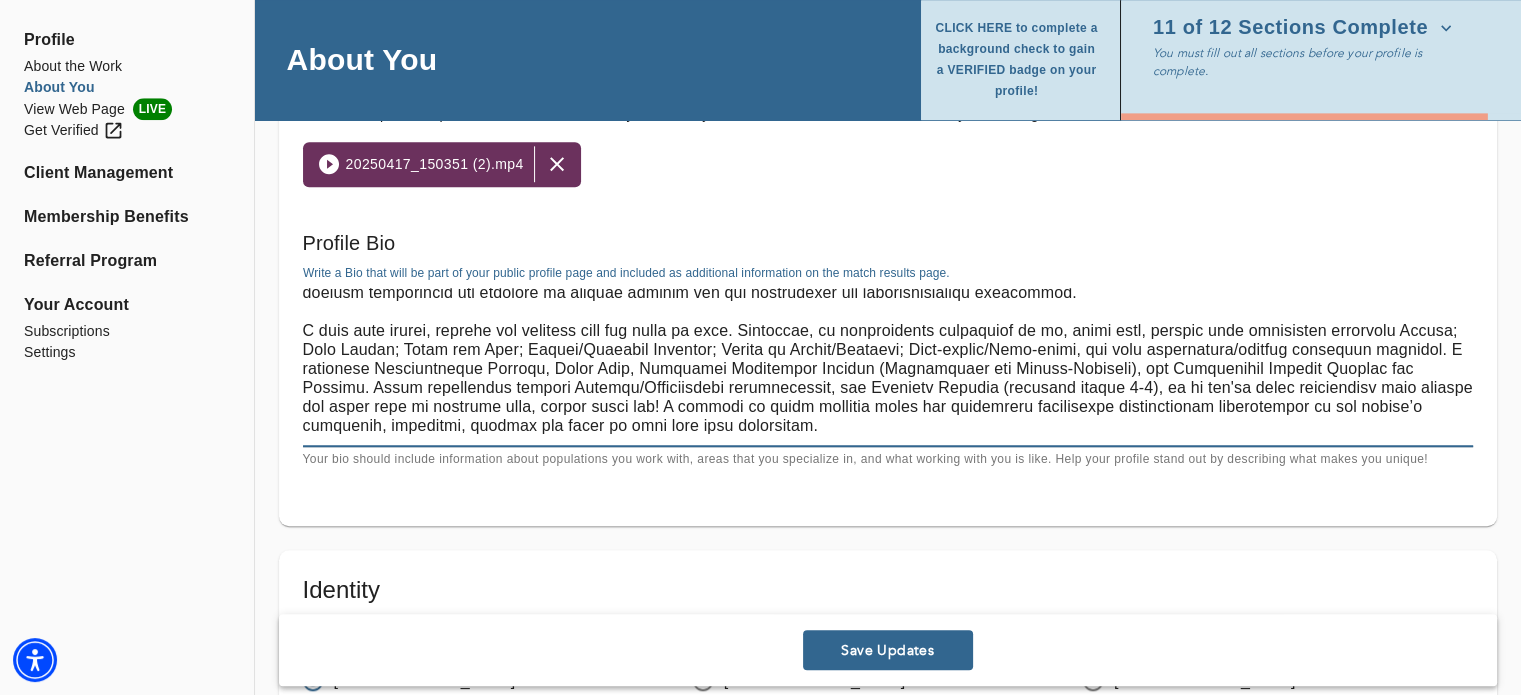 click at bounding box center [888, 364] 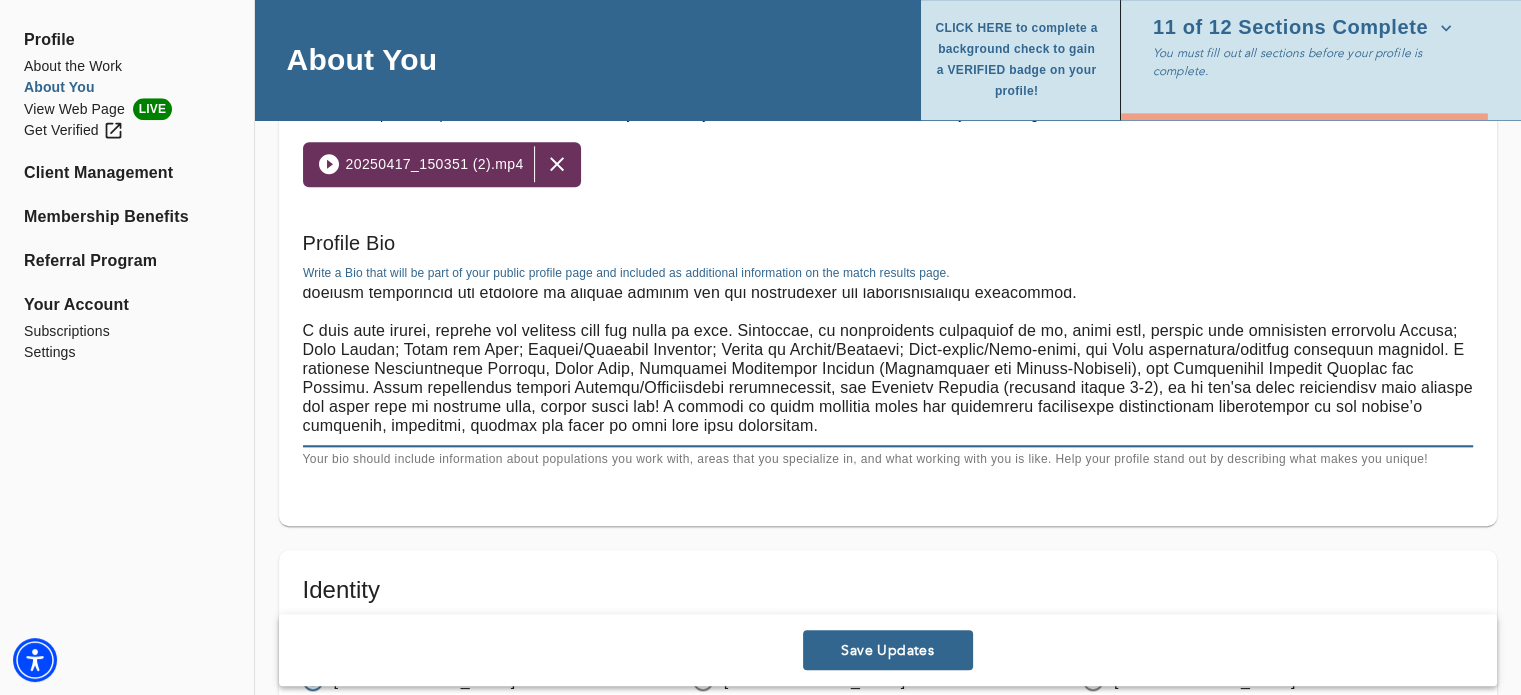 click at bounding box center (888, 364) 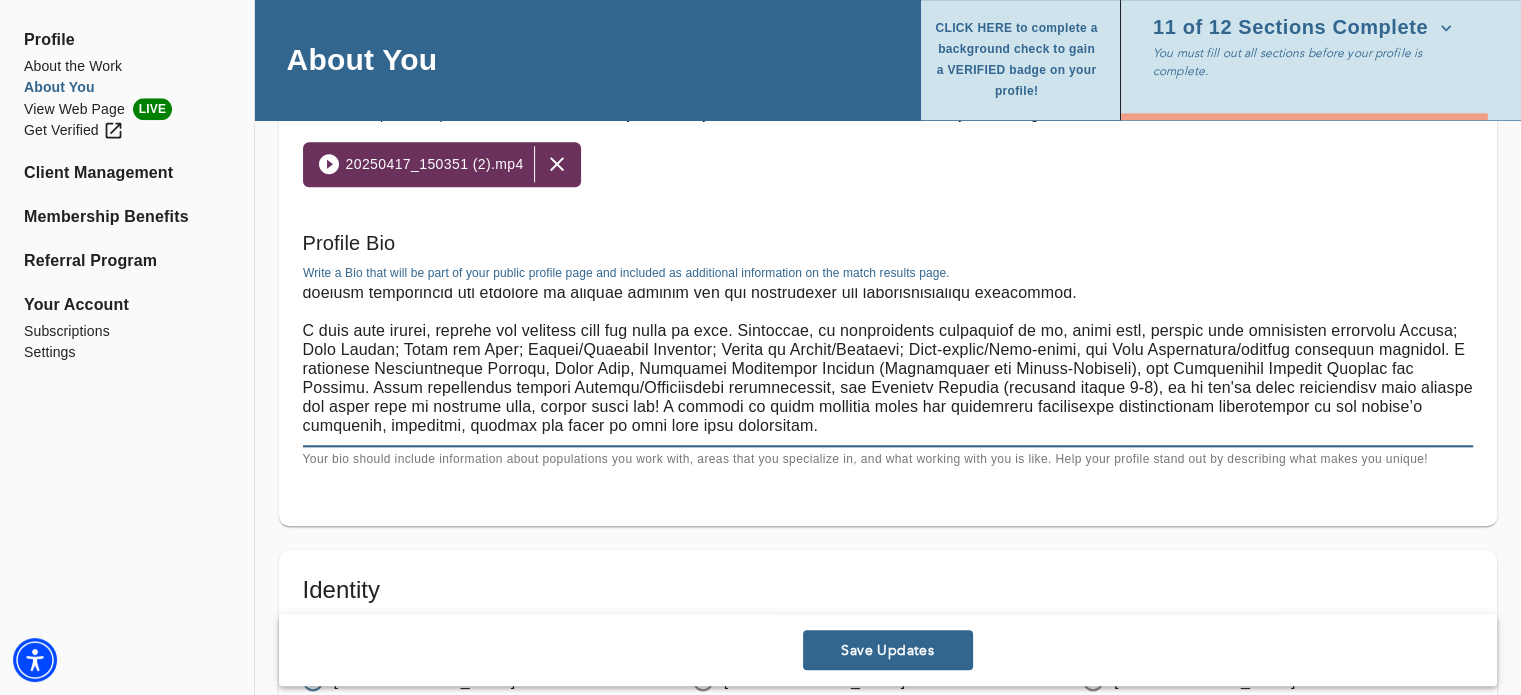 drag, startPoint x: 1266, startPoint y: 346, endPoint x: 1444, endPoint y: 350, distance: 178.04494 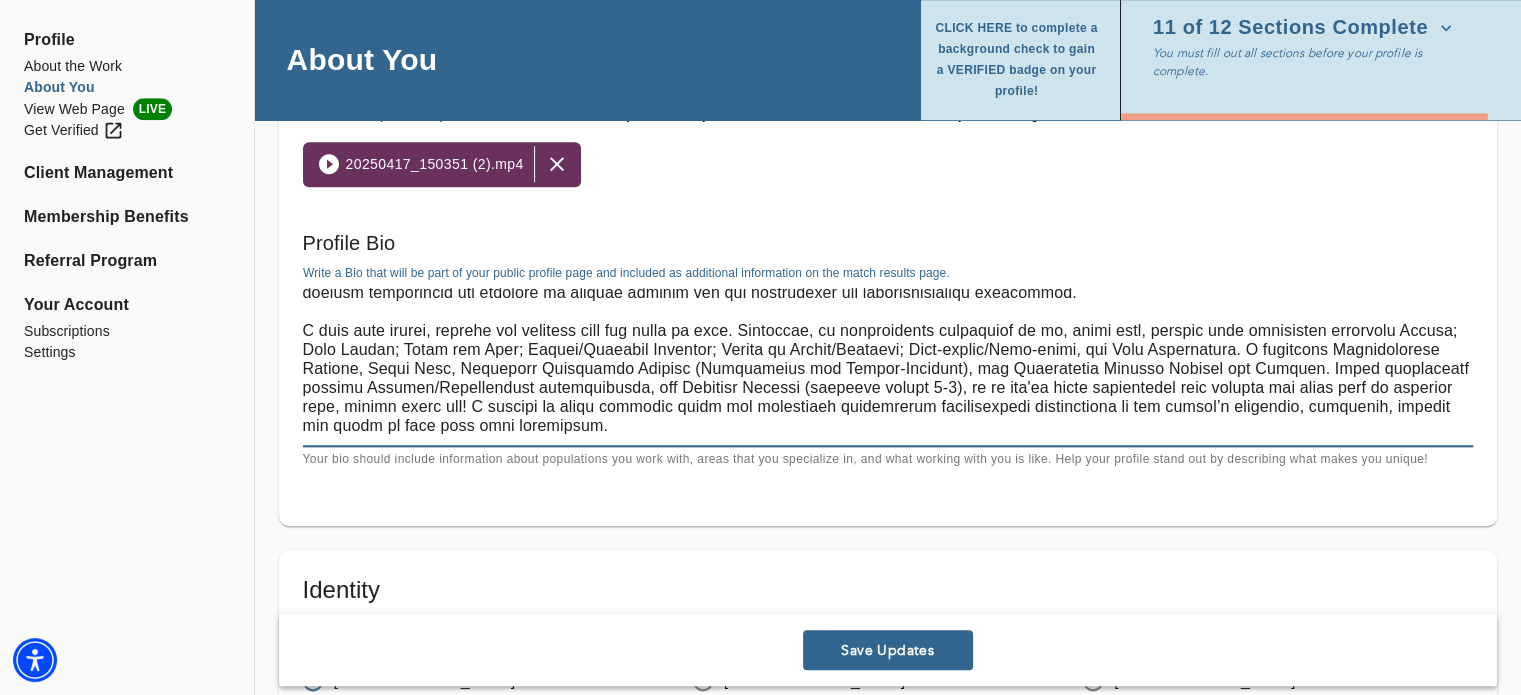 click at bounding box center [888, 364] 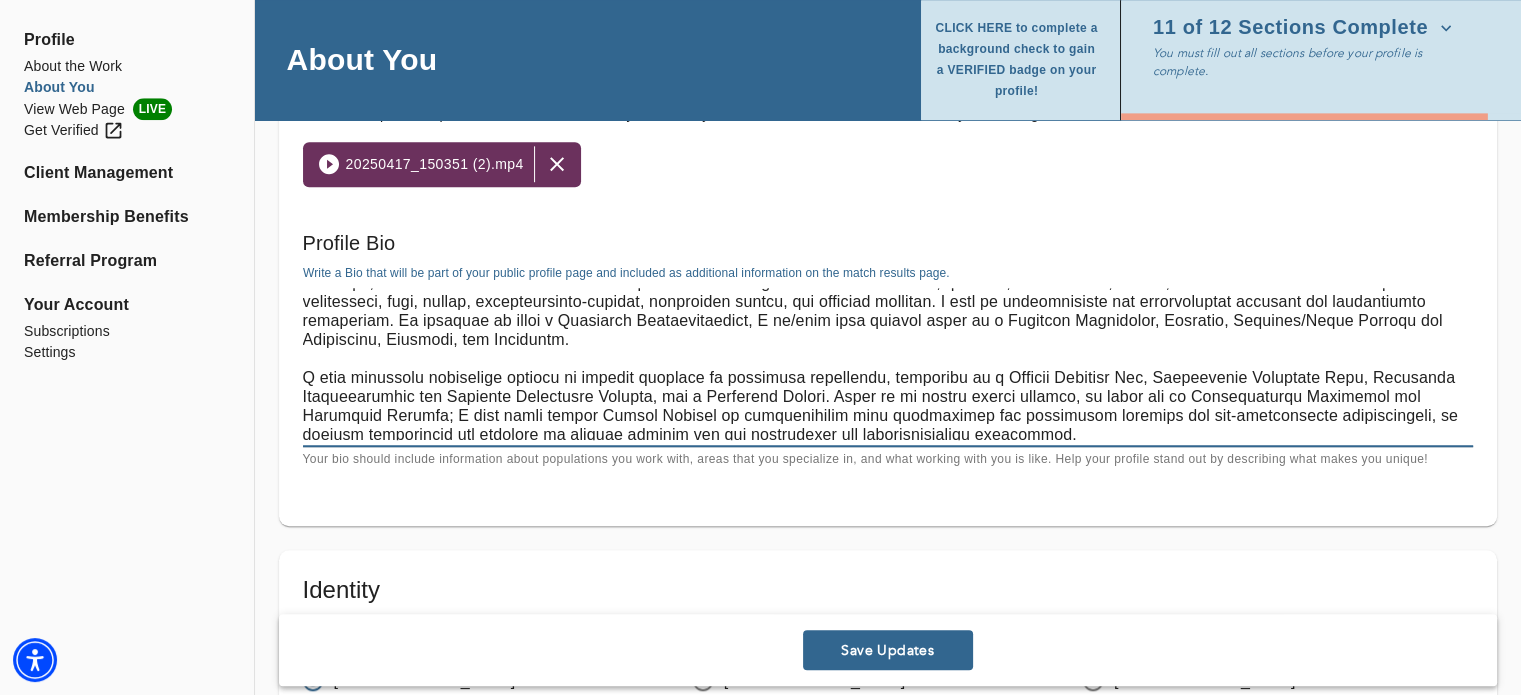 scroll, scrollTop: 0, scrollLeft: 0, axis: both 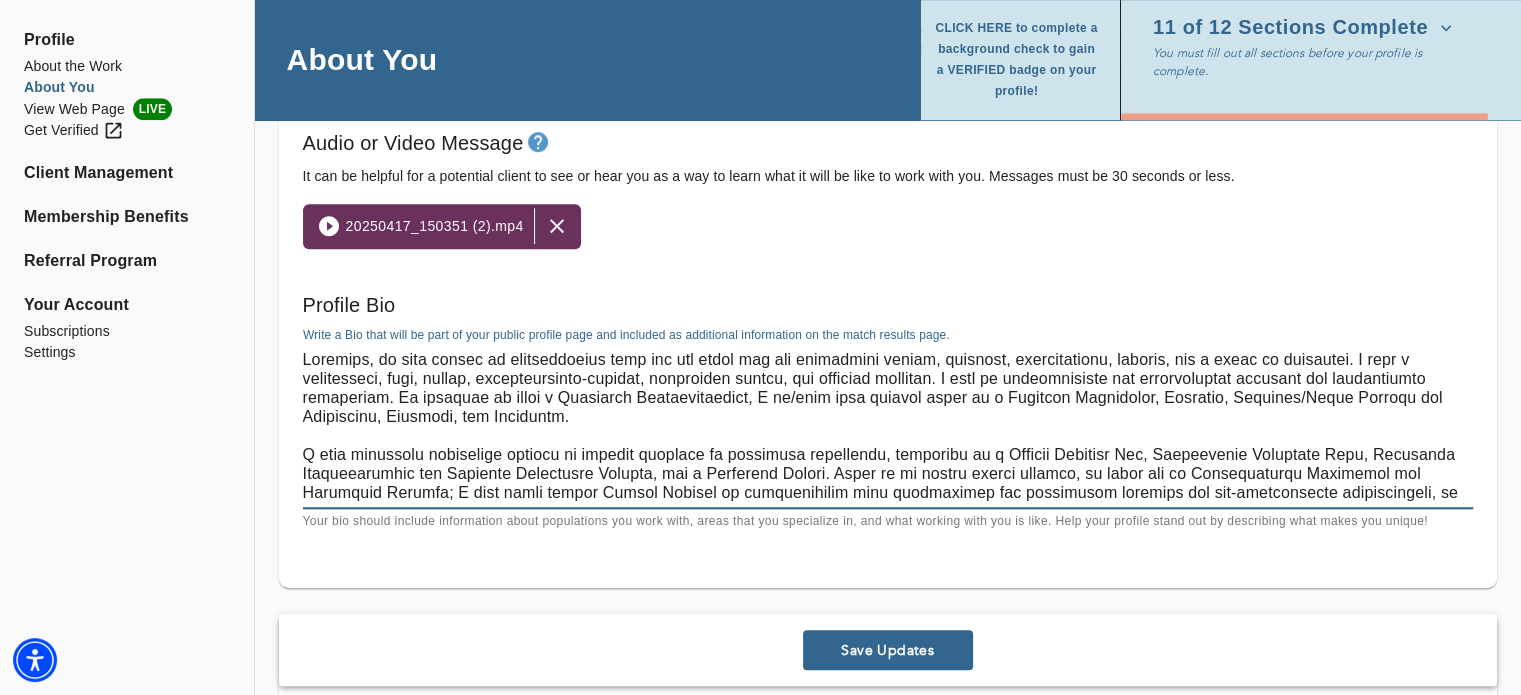 click at bounding box center [888, 426] 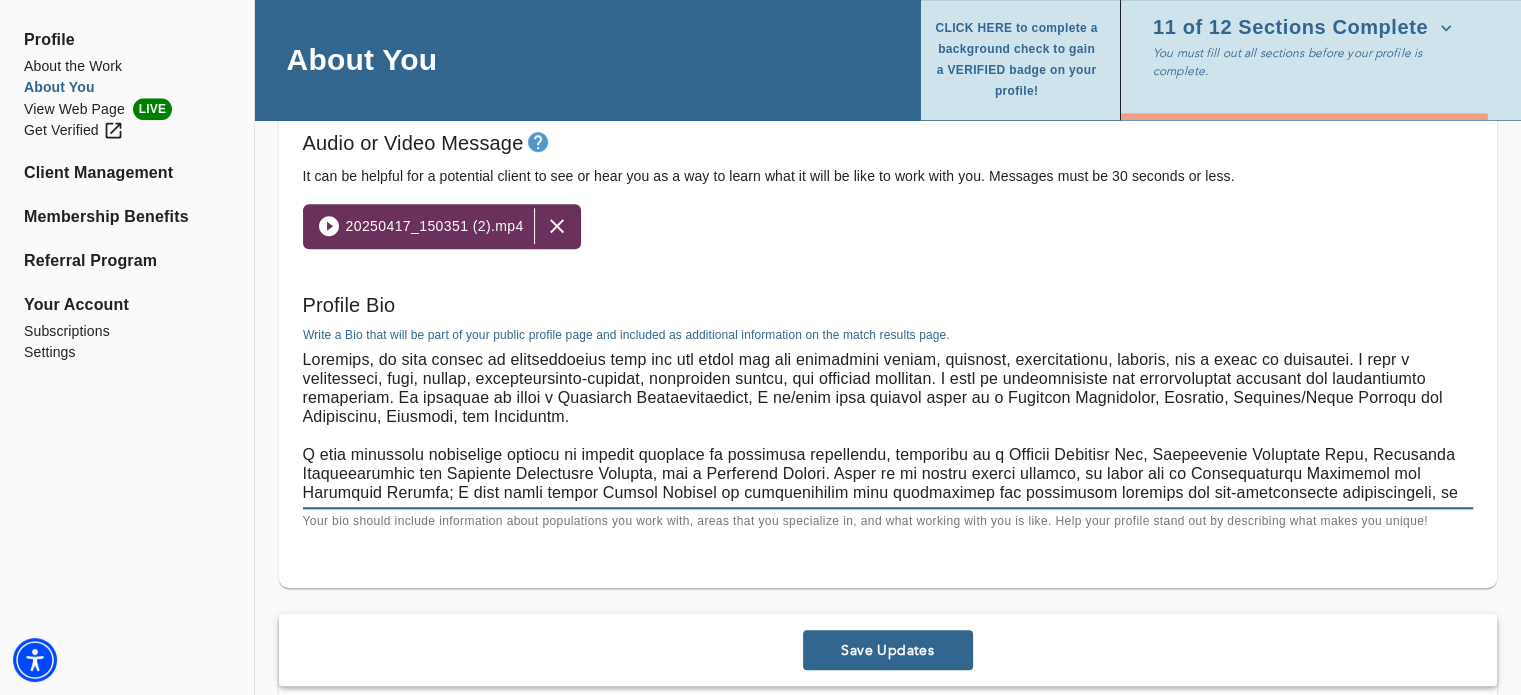 click at bounding box center (888, 426) 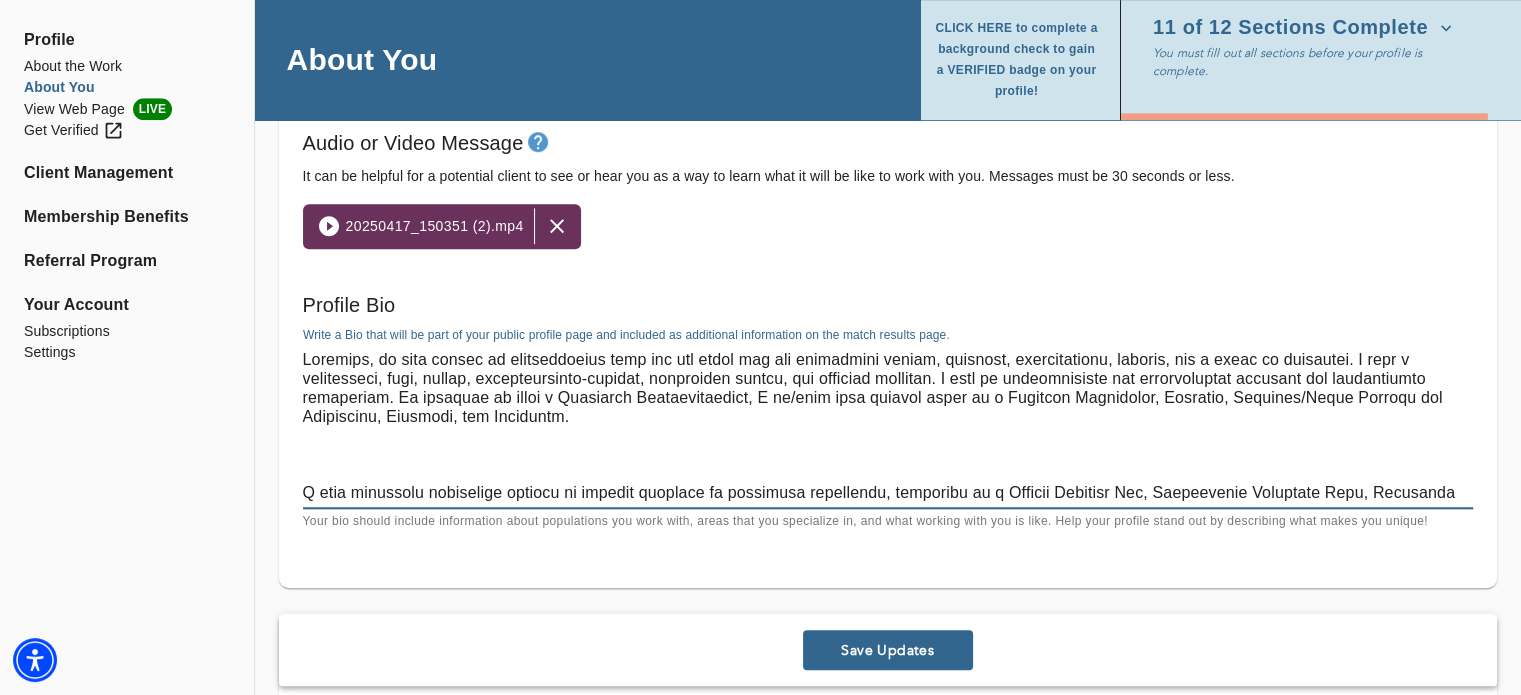paste on "Through a holistic, collaborative and affirming approach, it is my goal and passion to help you experience your life with more moments of playfulness, curiosity, mindfulness and intentionality. I am inclusive and welcoming to all identities and stories, and I engage in culturally sensitive and appropriate interventions." 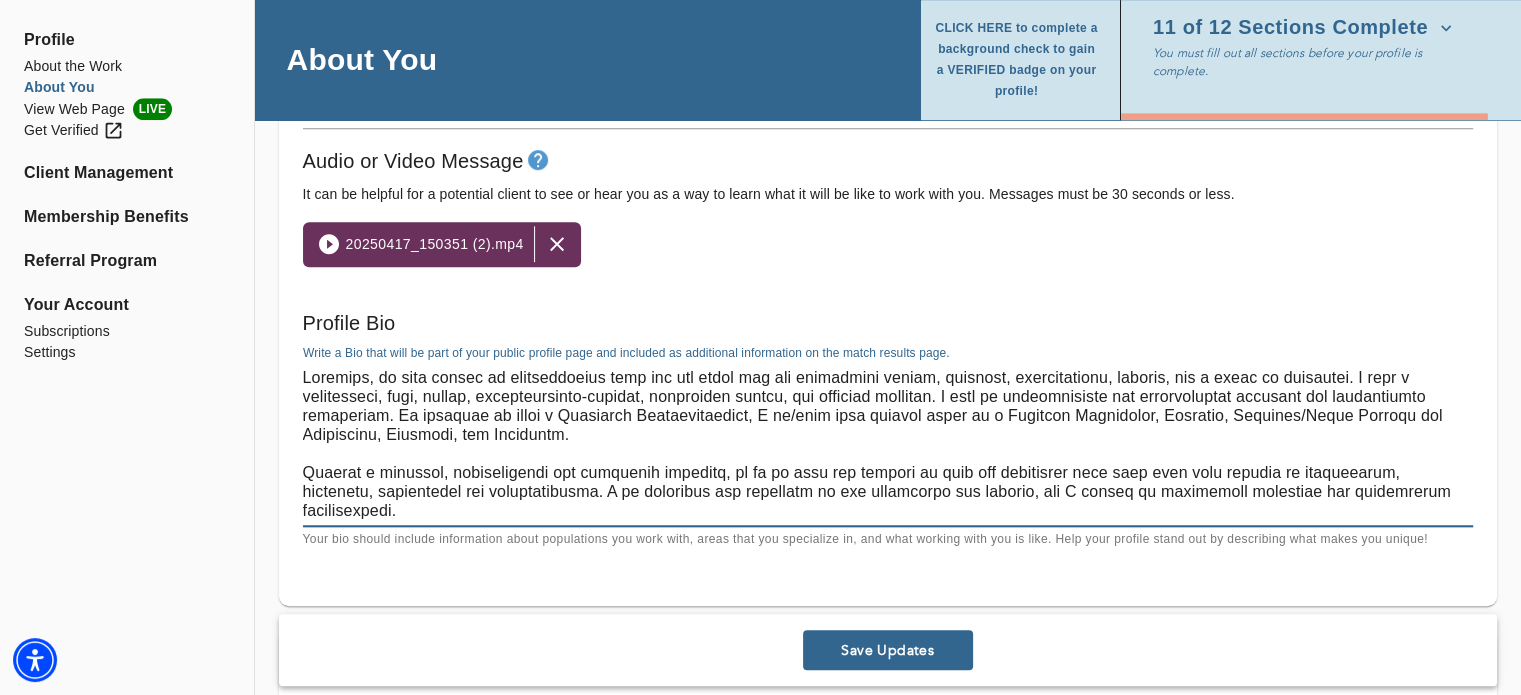 scroll, scrollTop: 1315, scrollLeft: 0, axis: vertical 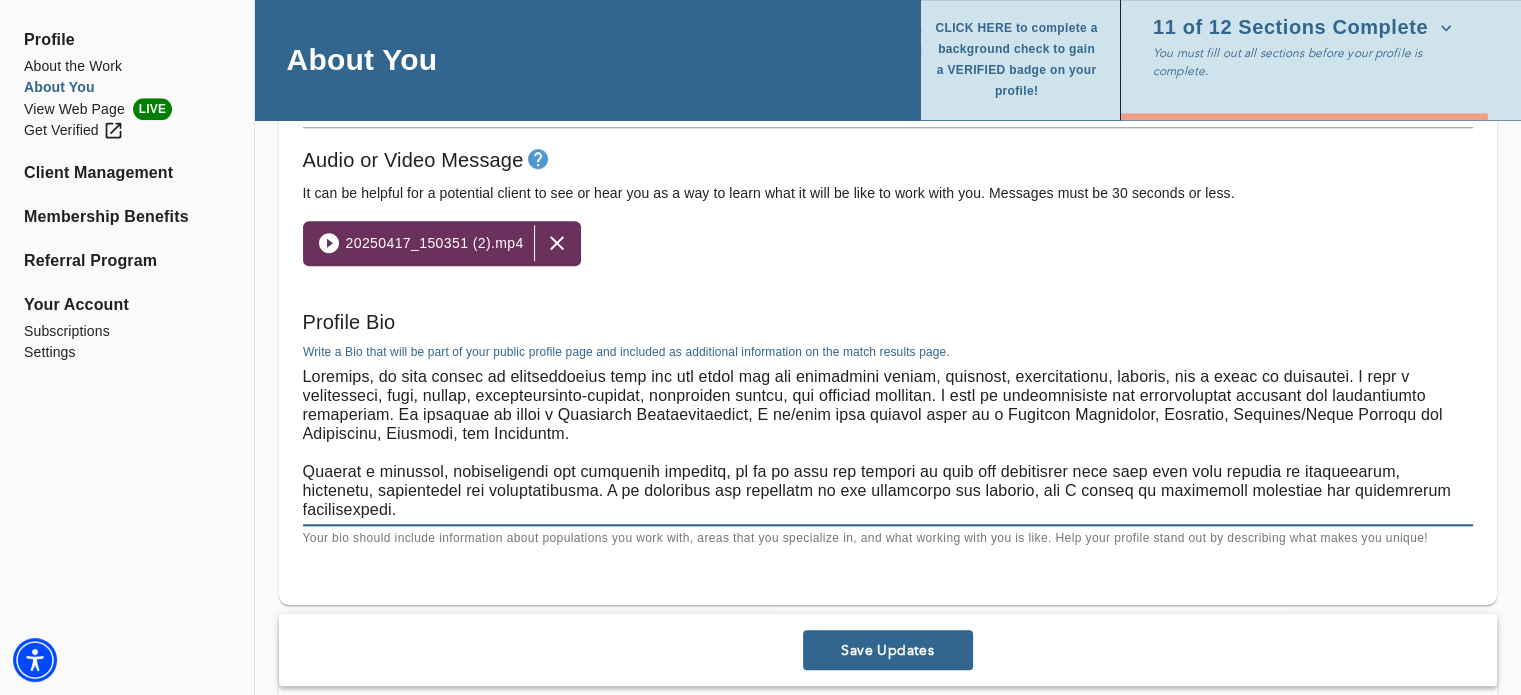 click at bounding box center (888, 443) 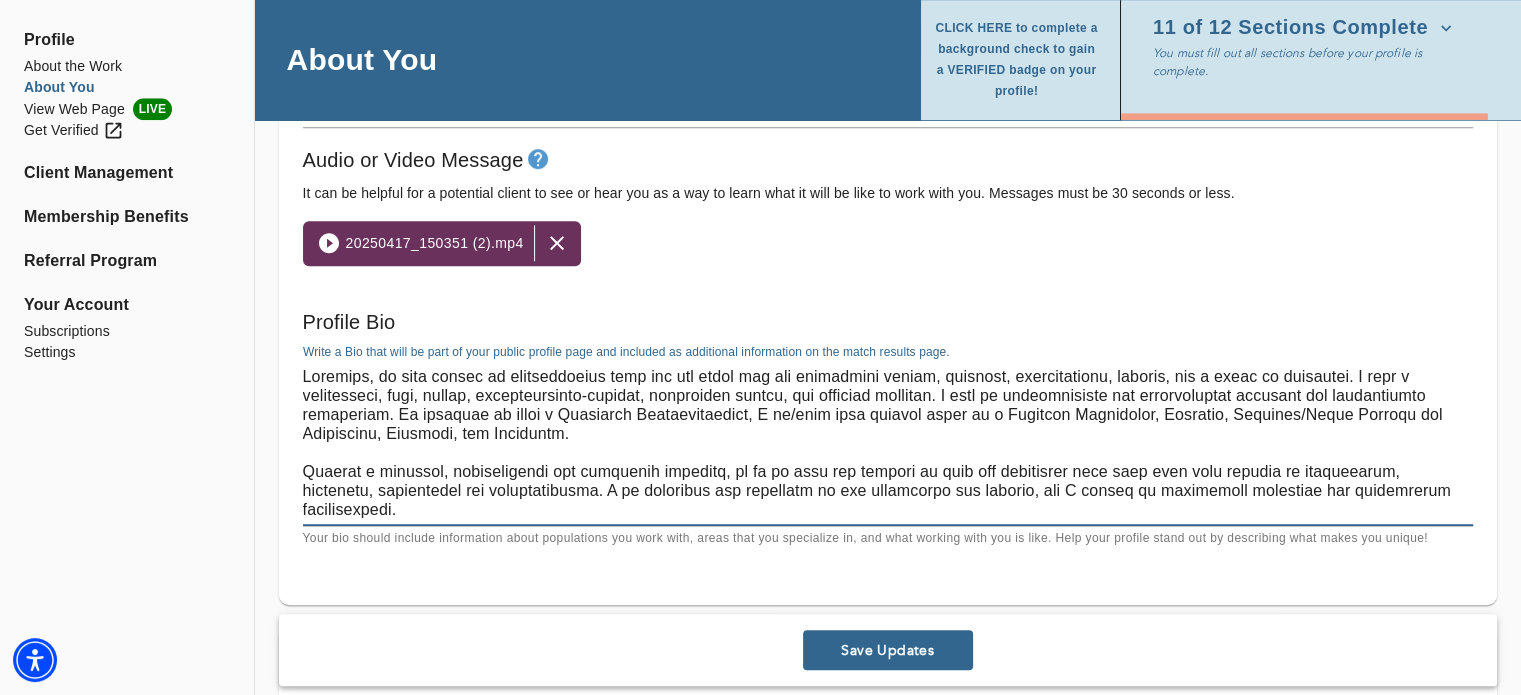 drag, startPoint x: 1413, startPoint y: 492, endPoint x: 316, endPoint y: 456, distance: 1097.5906 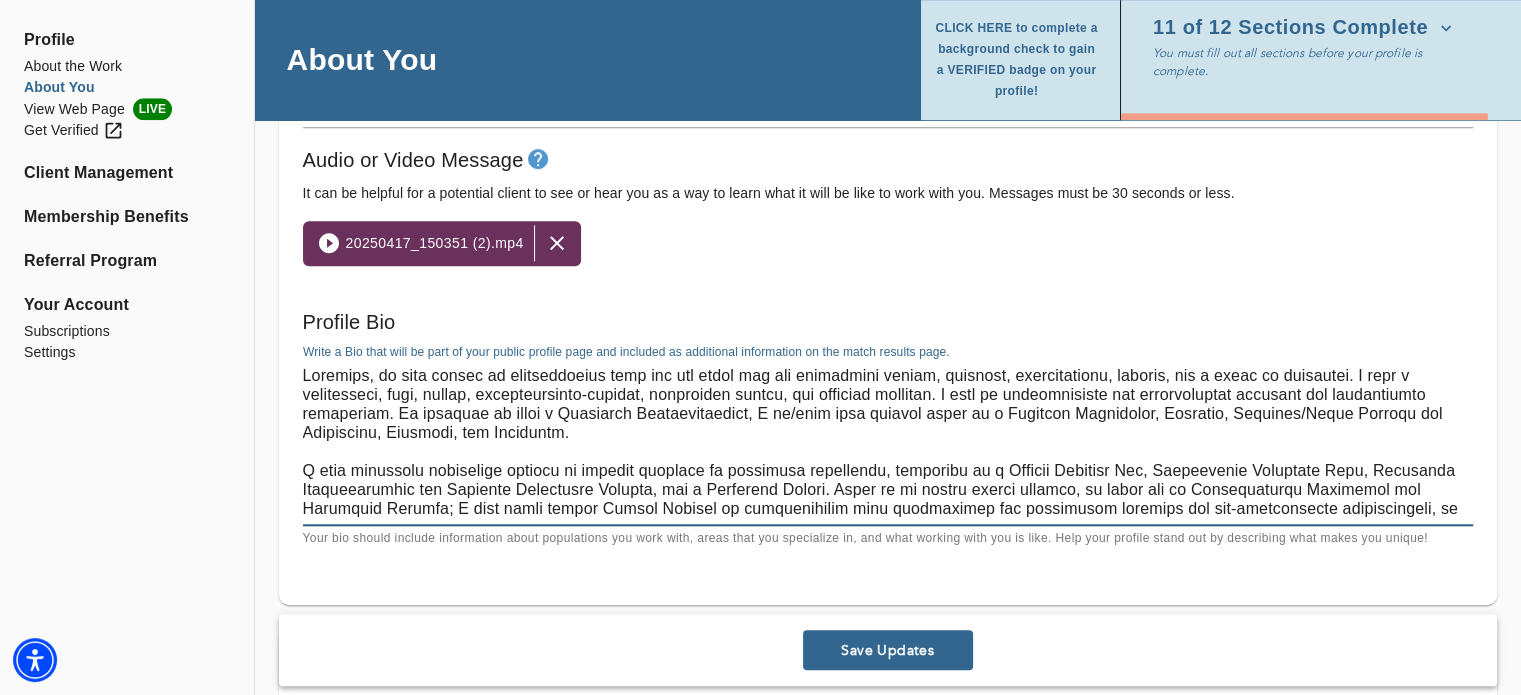 scroll, scrollTop: 0, scrollLeft: 0, axis: both 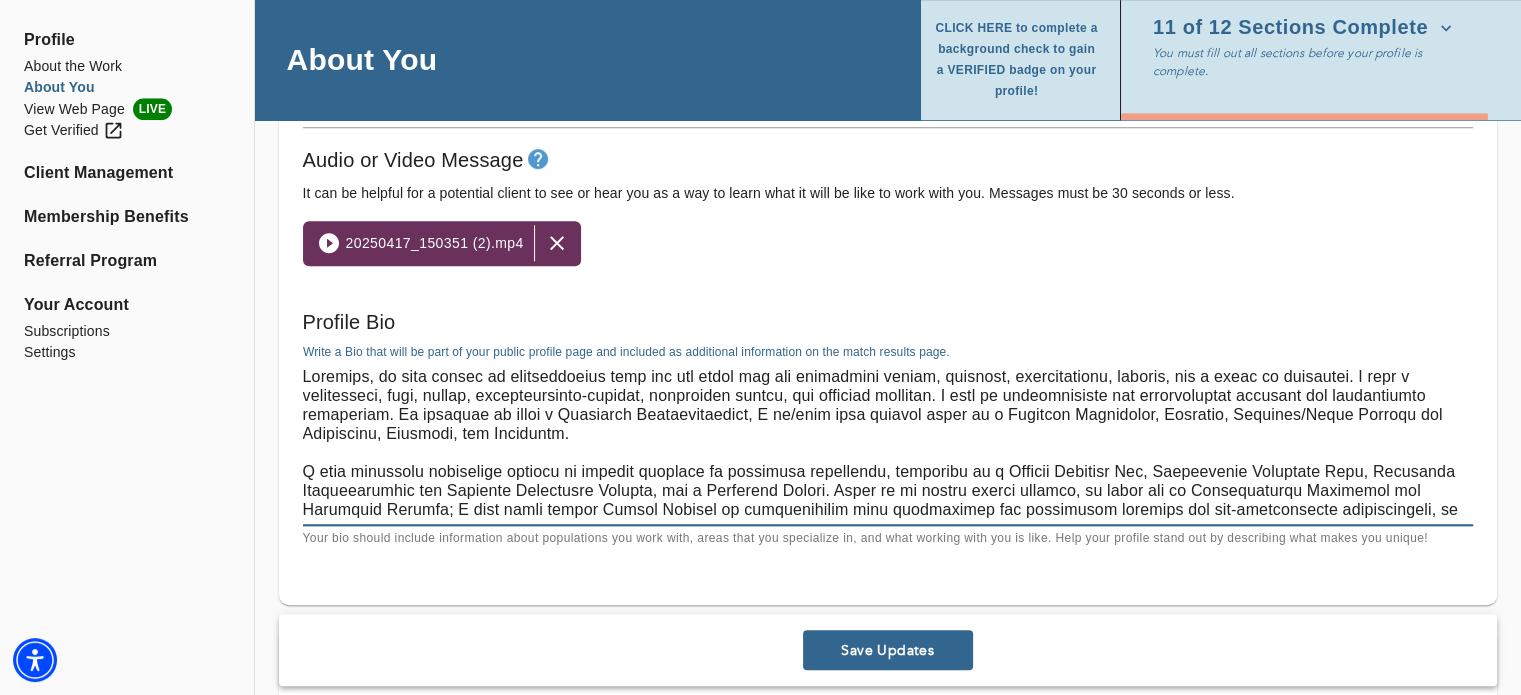 click at bounding box center [888, 443] 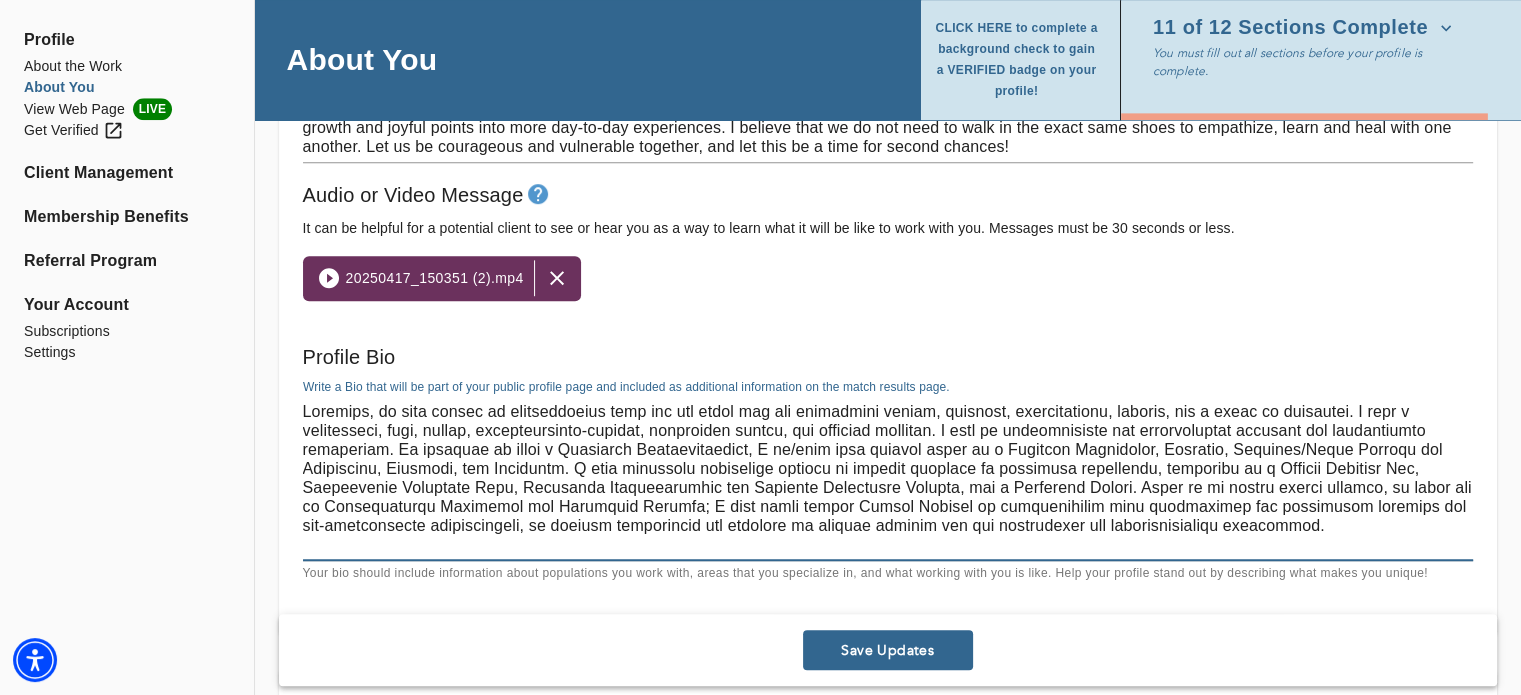 scroll, scrollTop: 1279, scrollLeft: 0, axis: vertical 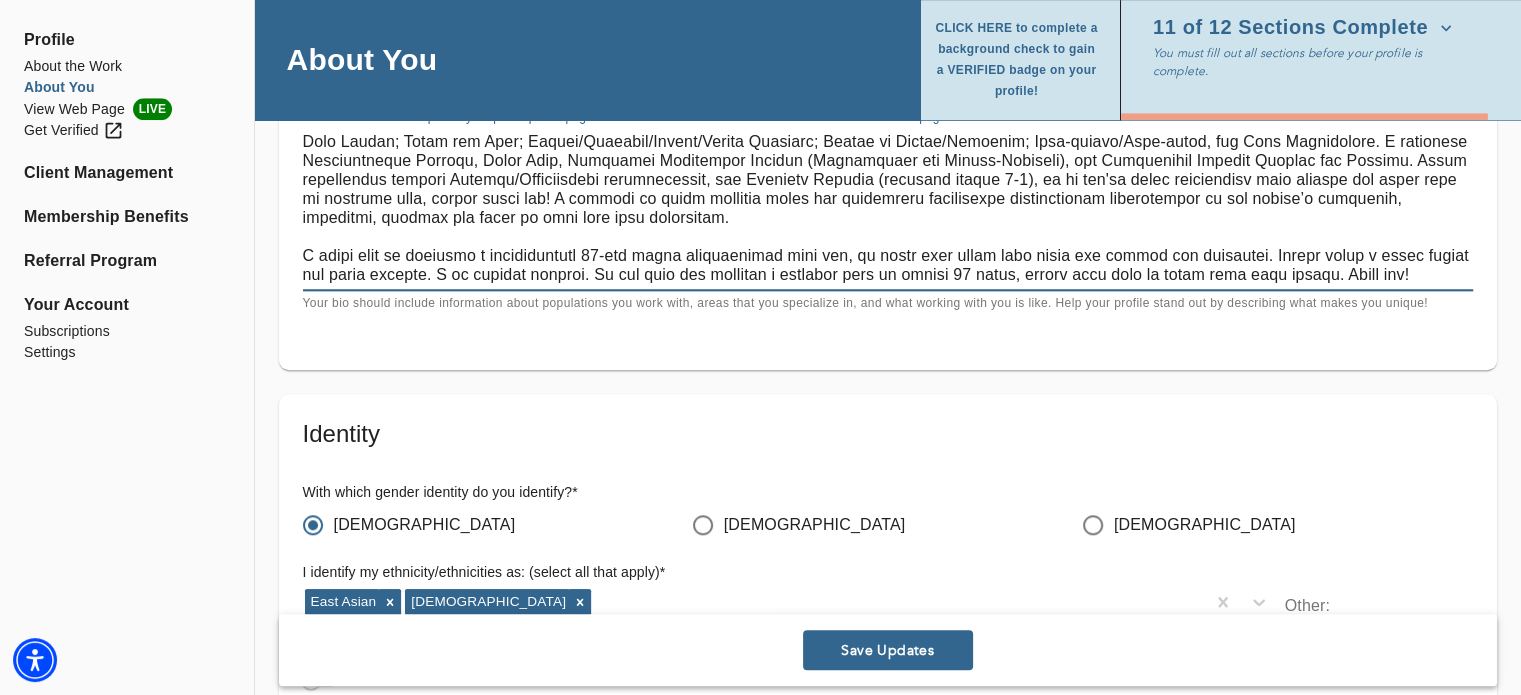 type on "Together, we will [PERSON_NAME] an introspective home for you where you can experience safety, security, vulnerability, courage, and a sense of belonging. I have a interactive, warm, honest, accountability-holding, culturally minded, and holistic approach. I have an international and multicultural personal and professional background. In addition to being a Bilingual Psychotherapist, I am/have held various roles as a Clinical Supervisor, Director, Educator/Guest Speaker and Researcher, Advocate, and Volunteer. I have extensive experience working in various settings at different capacities, including at a [GEOGRAPHIC_DATA], Psychiatric Inpatient Unit, Intensive Rehabilitation and Recovery Outpatient Program, and a Community Clinic. Prior to my mental health journey, my focus was in International Relations and Political Science; I held roles within United Nations in collaboration with development and leadership programs and non-governmental organizations, to address empowerment and advocacy in various sectors fo..." 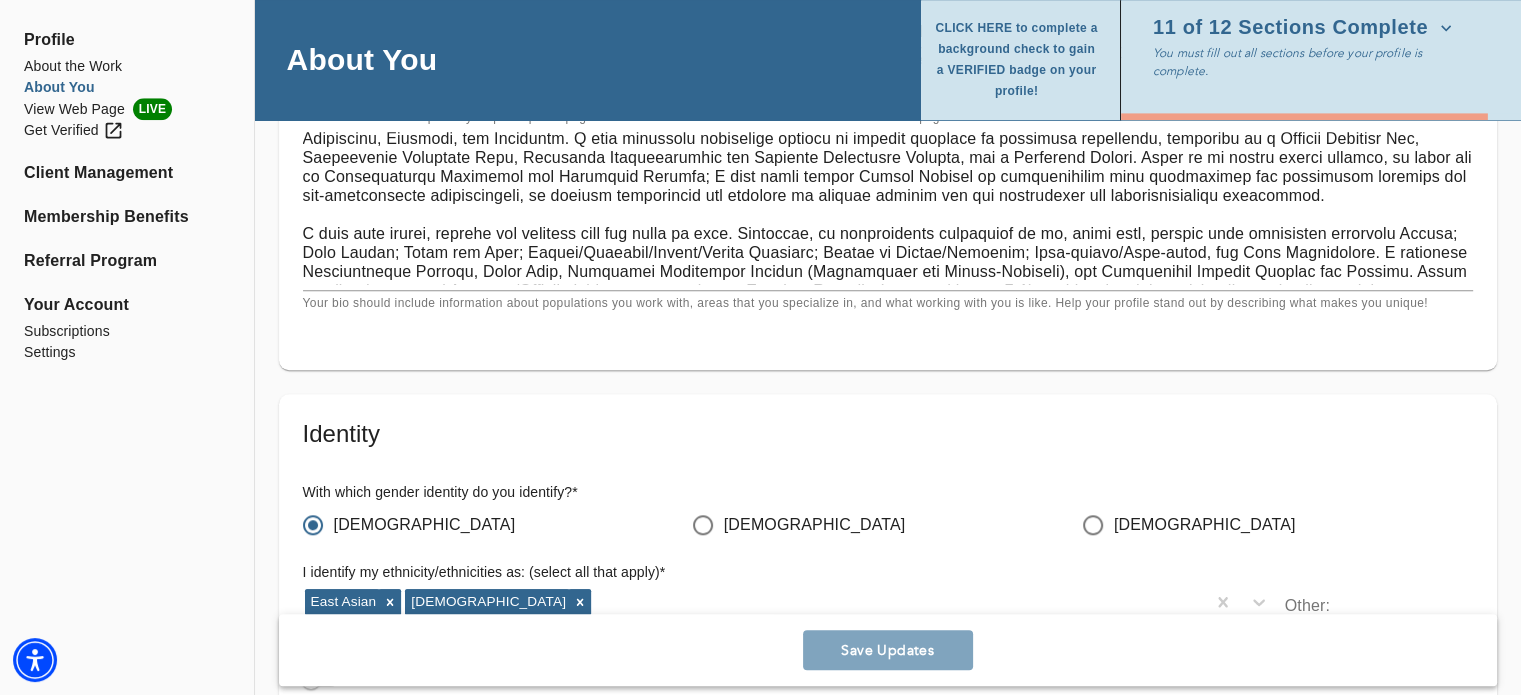 scroll, scrollTop: 0, scrollLeft: 0, axis: both 